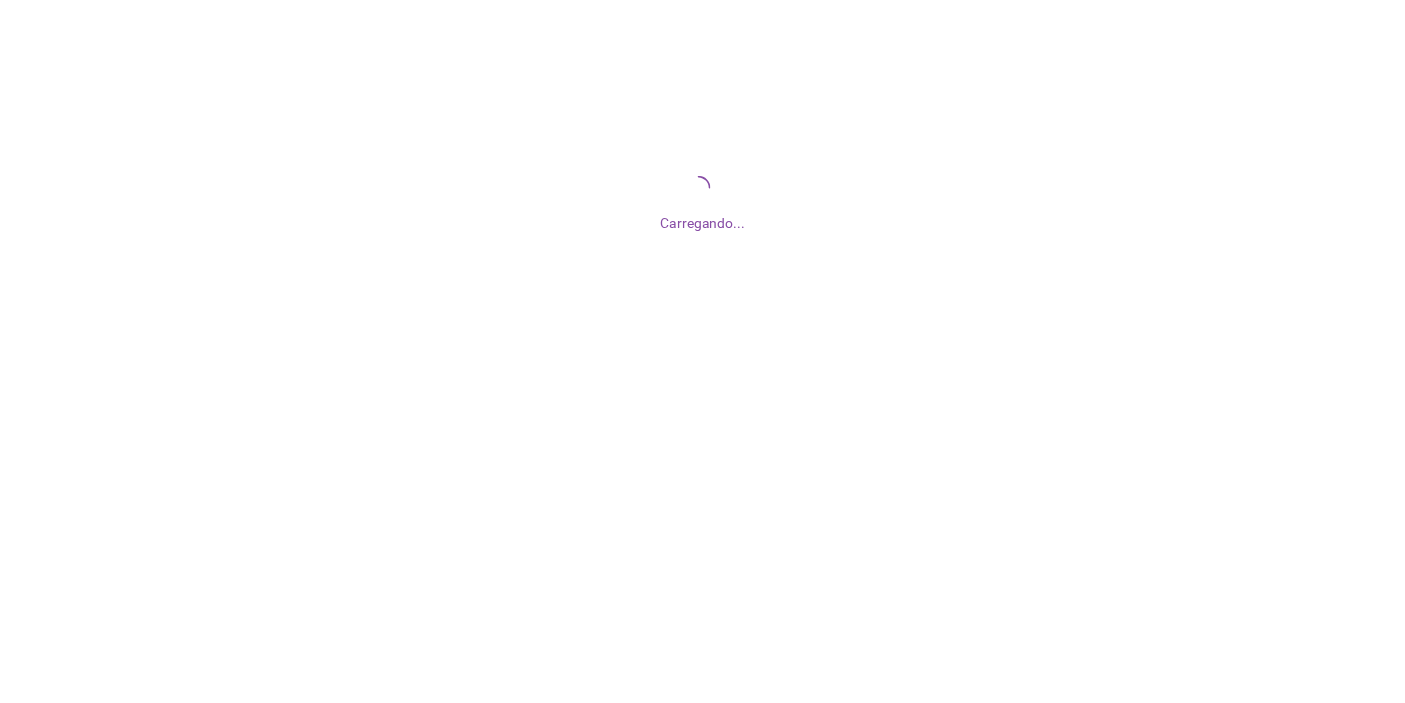 scroll, scrollTop: 0, scrollLeft: 0, axis: both 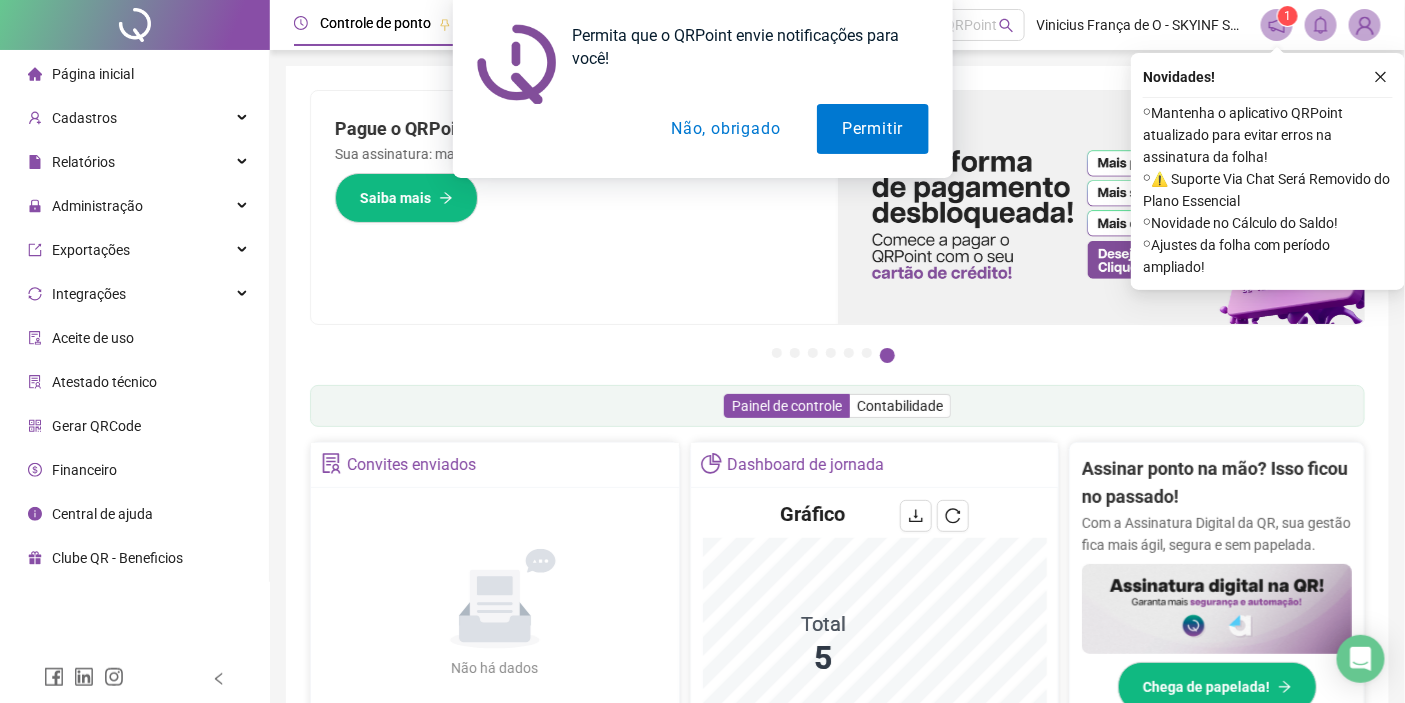 click on "Não, obrigado" at bounding box center [725, 129] 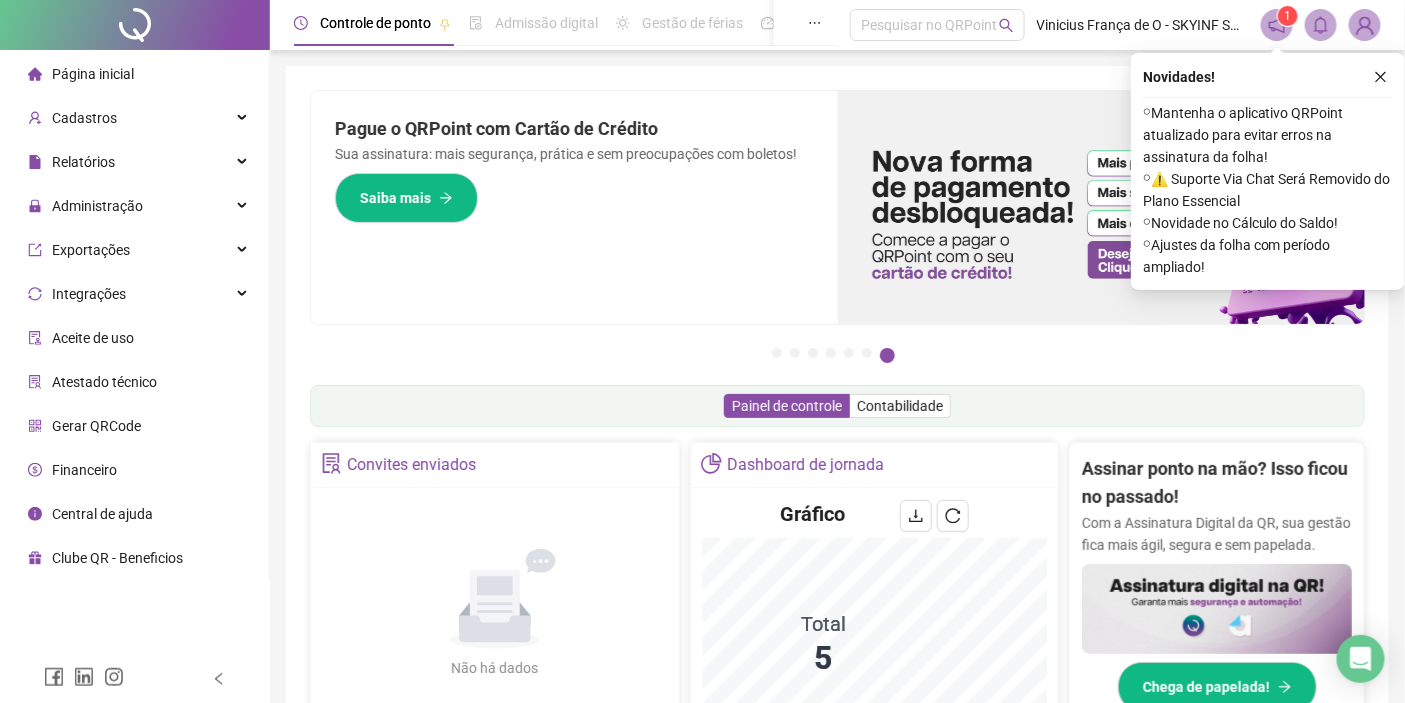 click on "Página inicial Cadastros Relatórios Administração Exportações Integrações Aceite de uso Atestado técnico Gerar QRCode Financeiro Central de ajuda Clube QR - Beneficios" at bounding box center (135, 316) 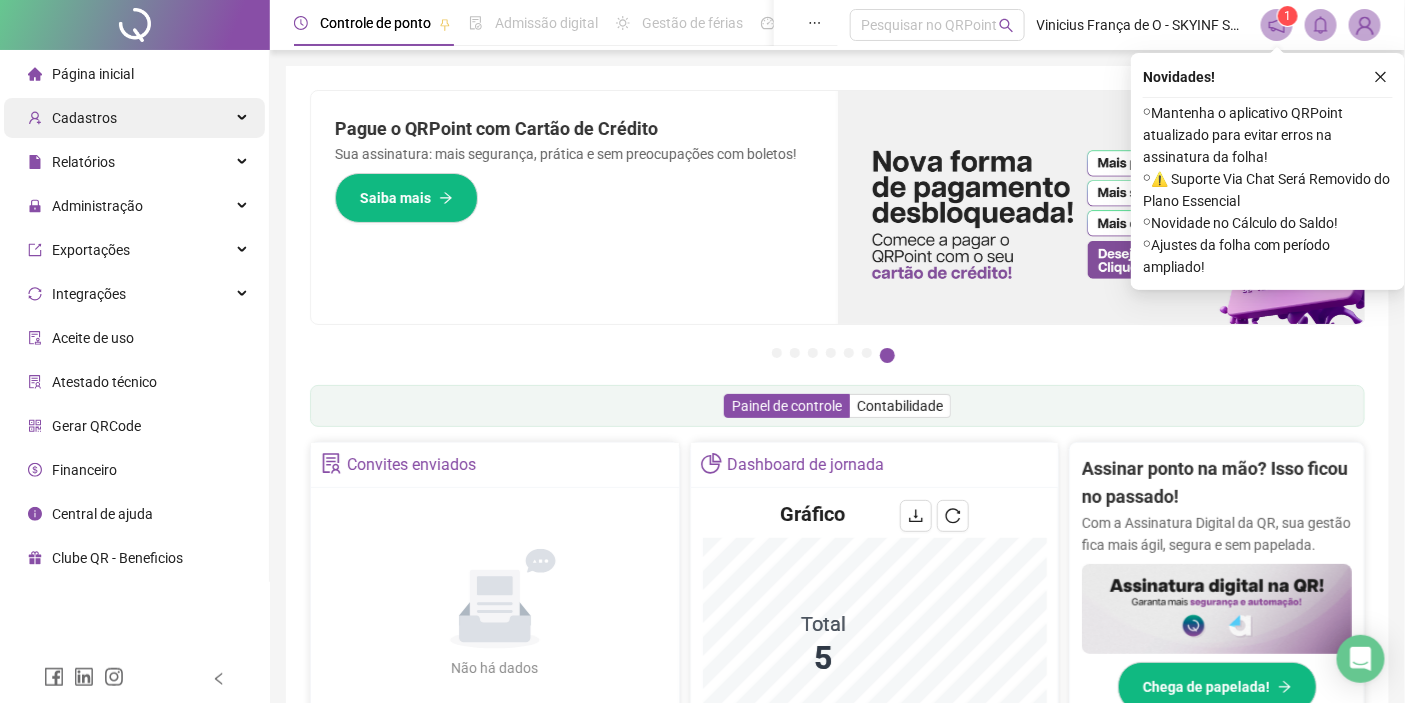 click on "Cadastros" at bounding box center (134, 118) 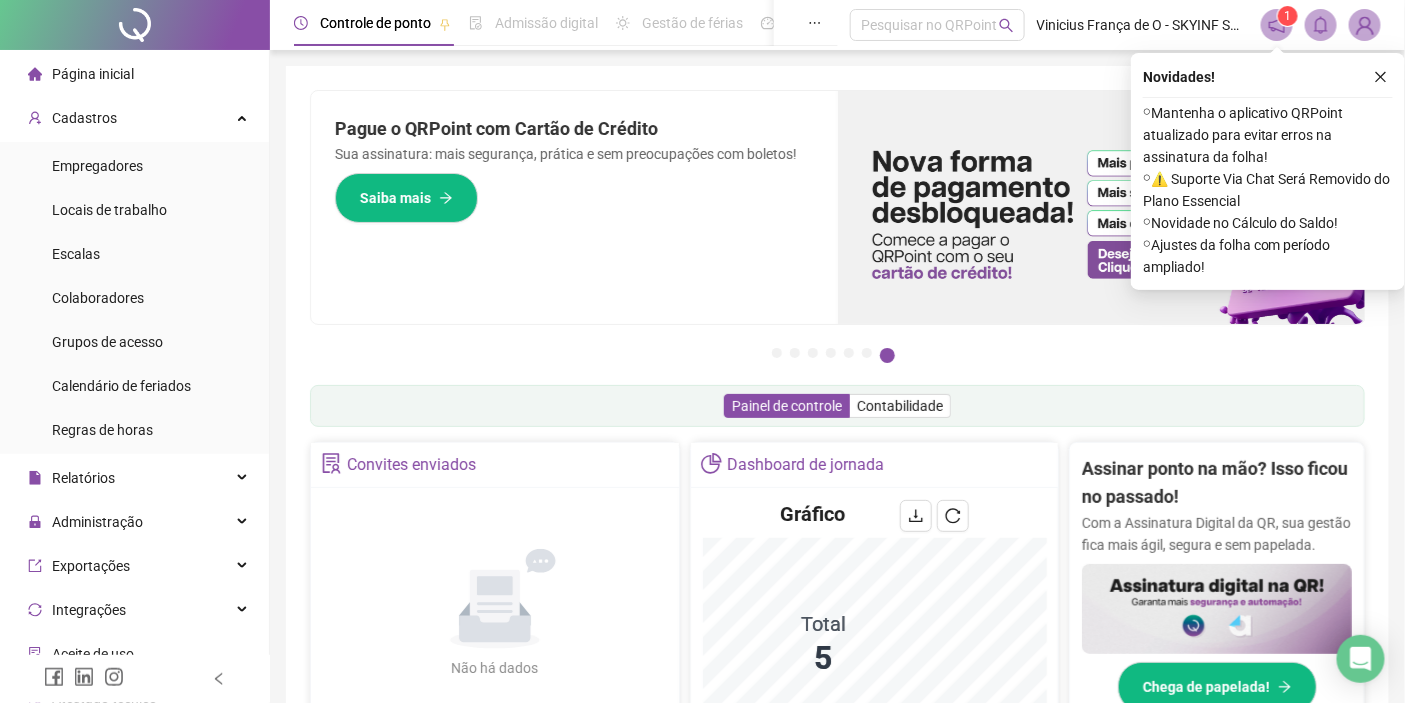 click on "Colaboradores" at bounding box center (98, 298) 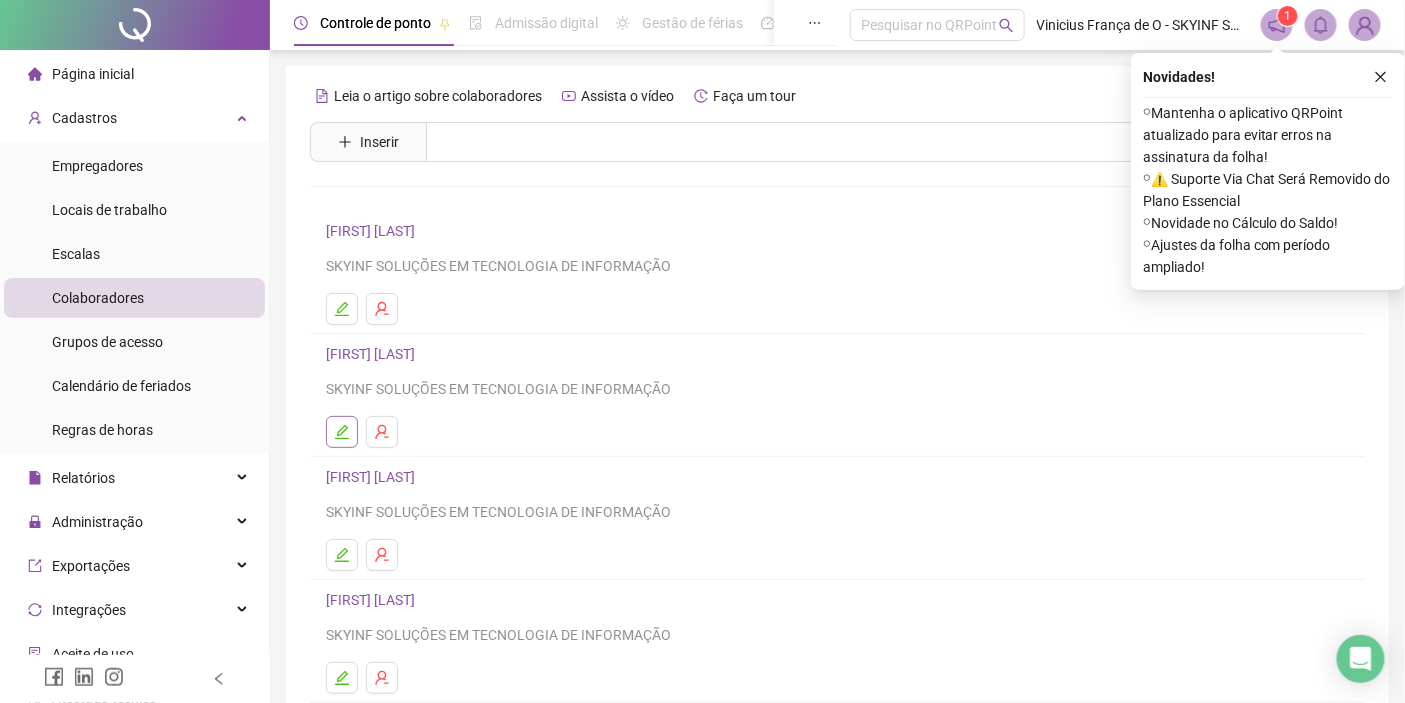 click 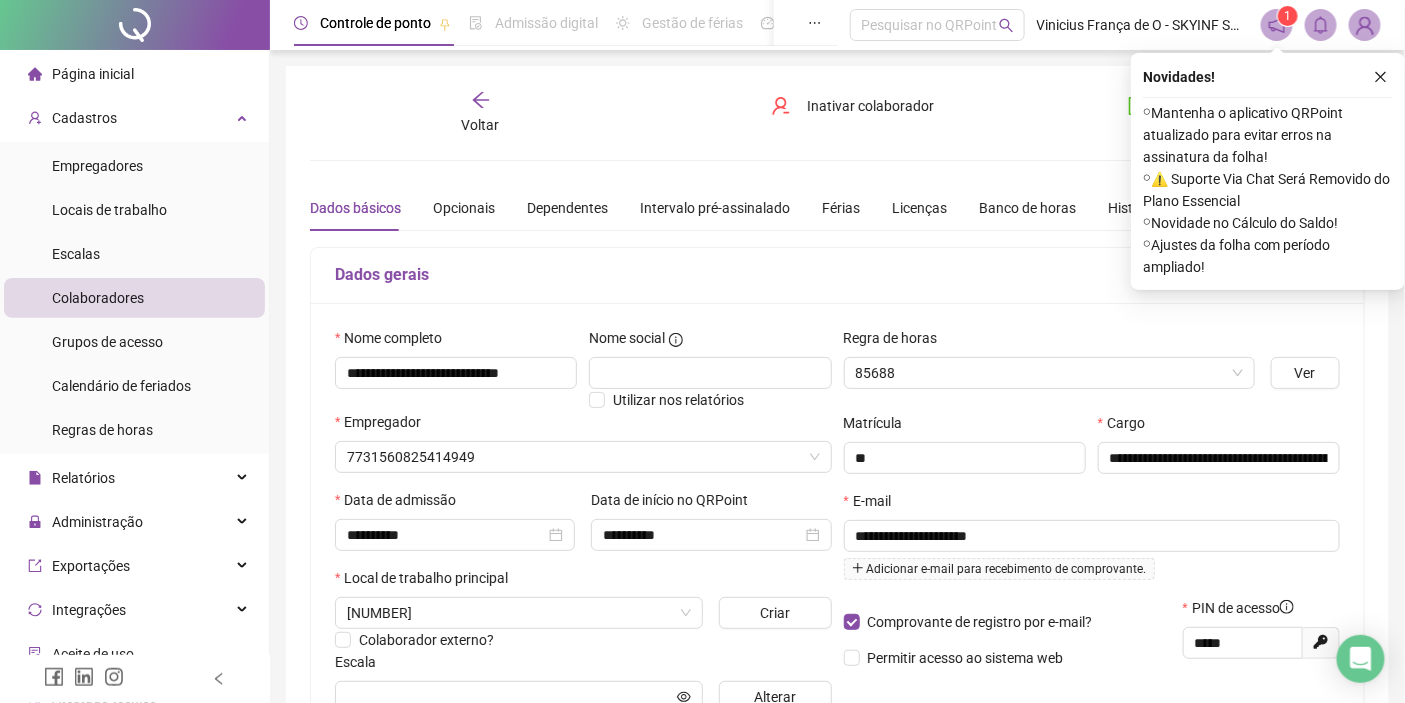 type on "**********" 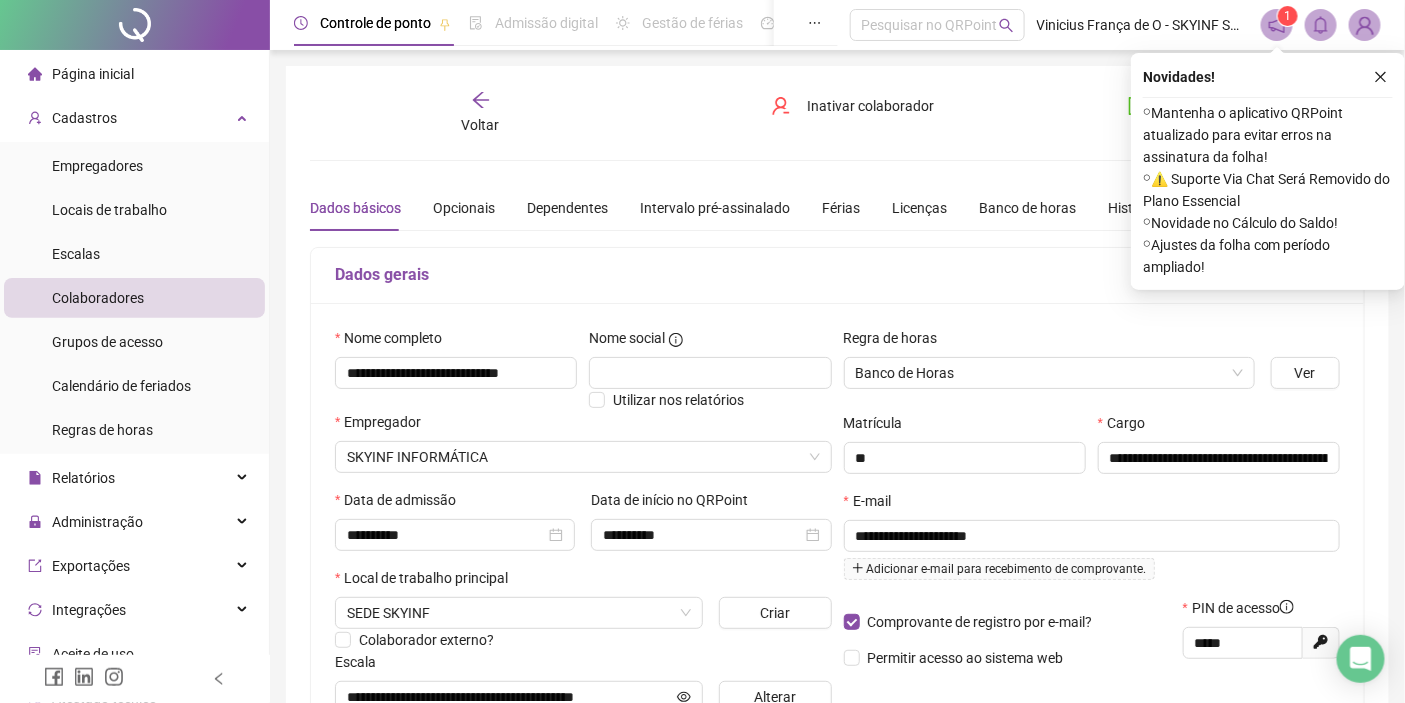 click 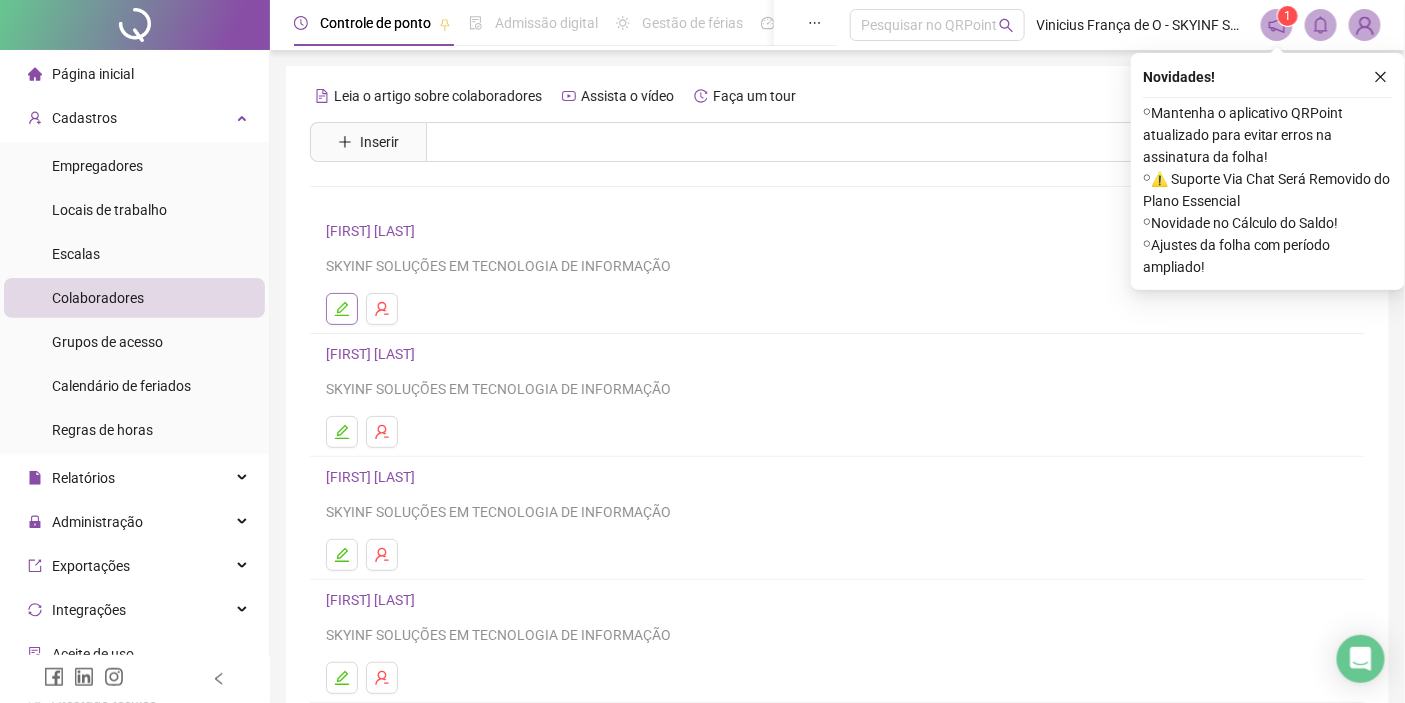 click 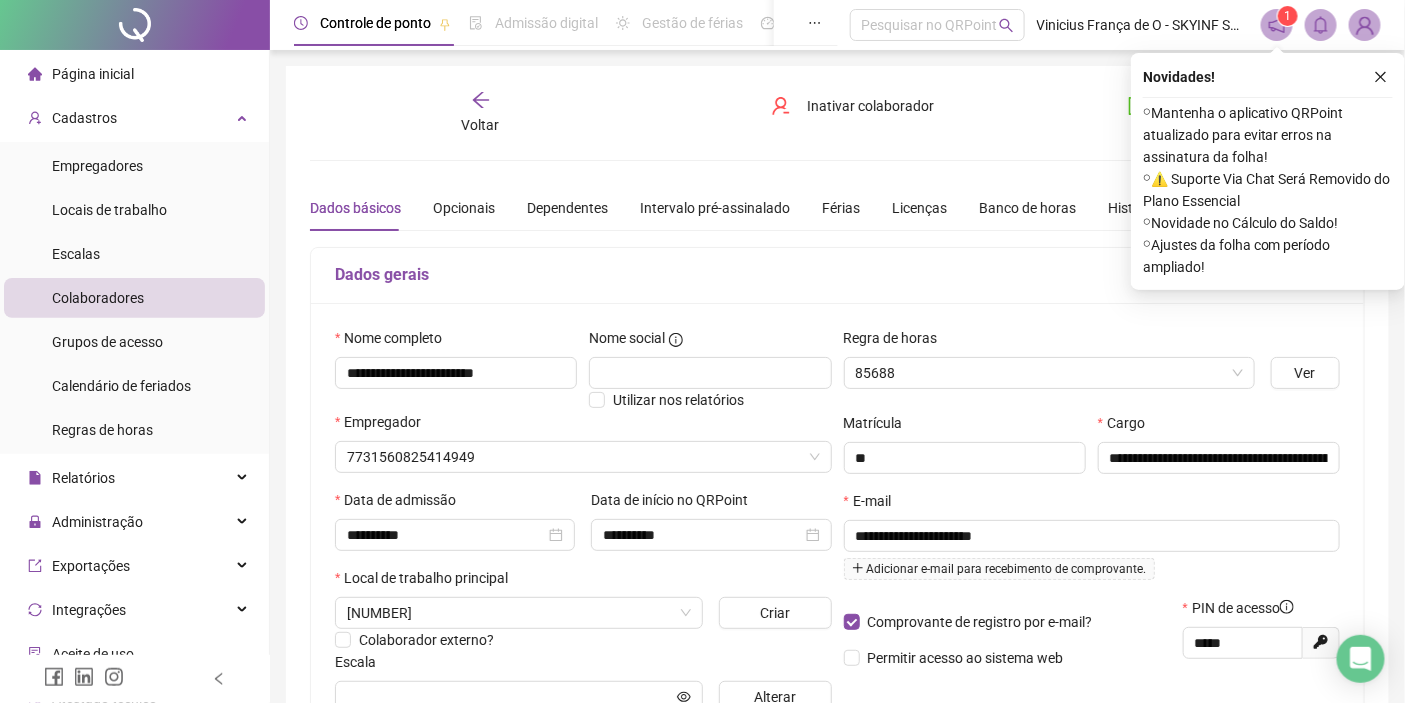 type on "**********" 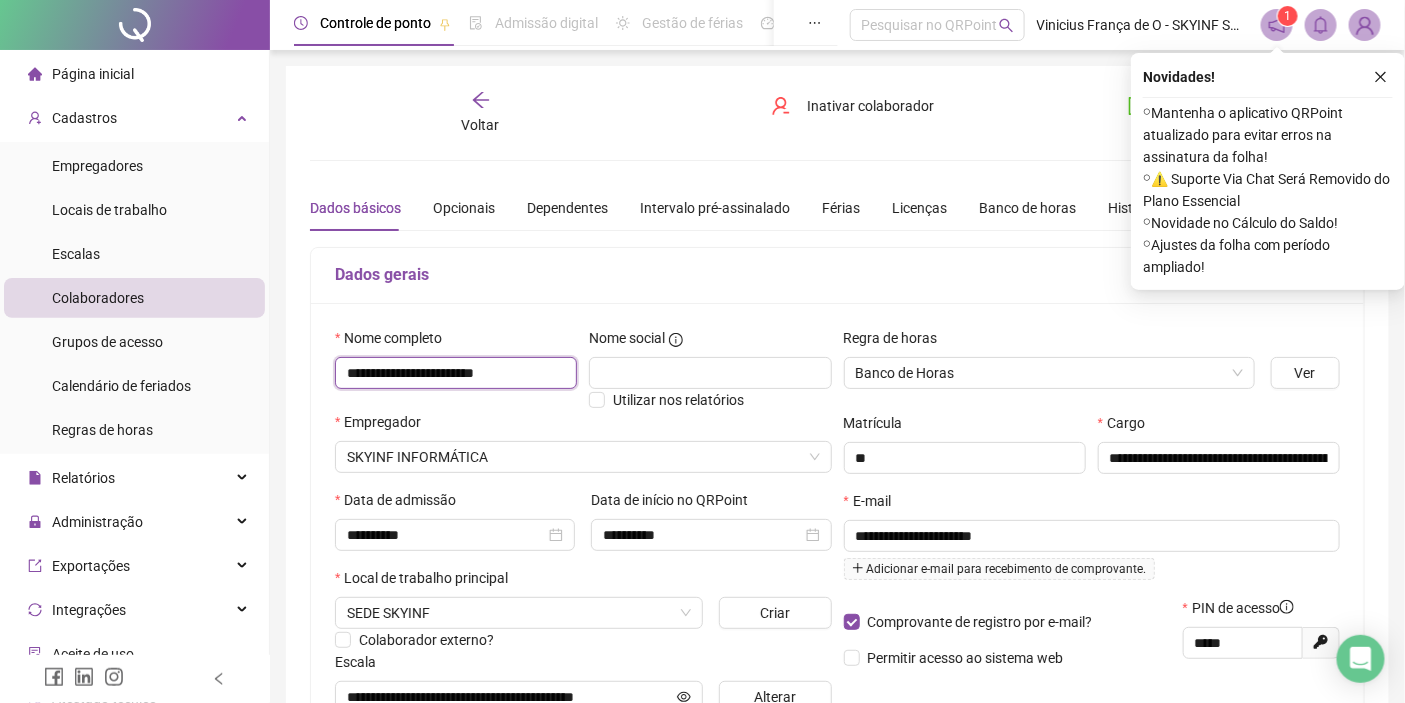 click on "**********" at bounding box center [456, 373] 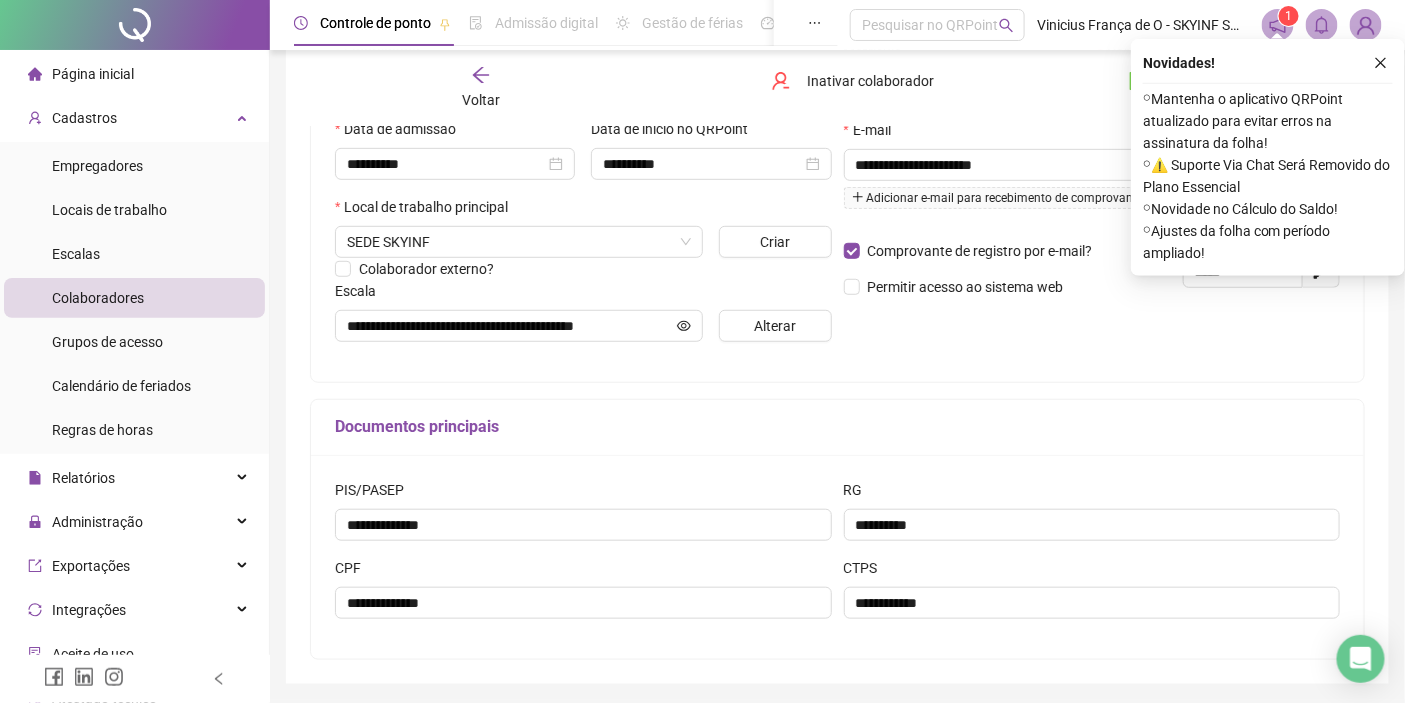 scroll, scrollTop: 331, scrollLeft: 0, axis: vertical 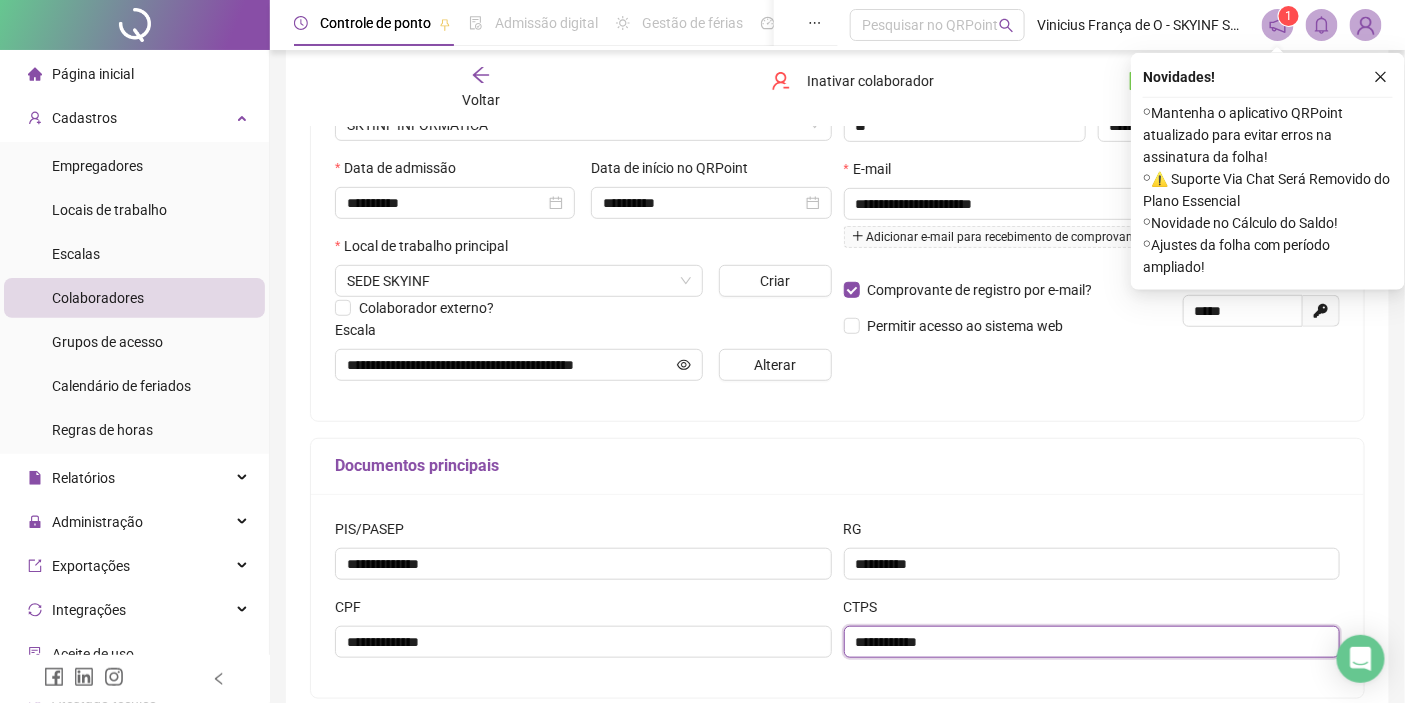 click on "**********" at bounding box center (1092, 642) 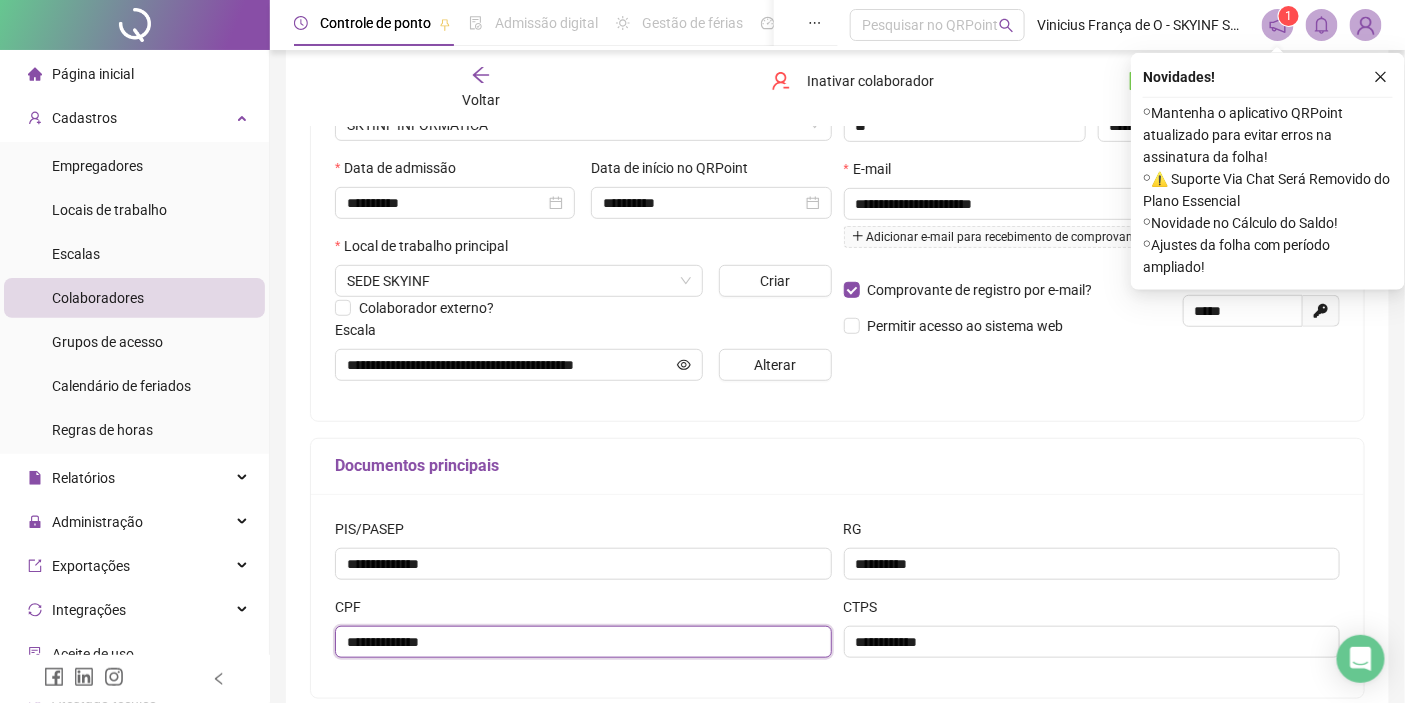 click on "**********" at bounding box center (583, 642) 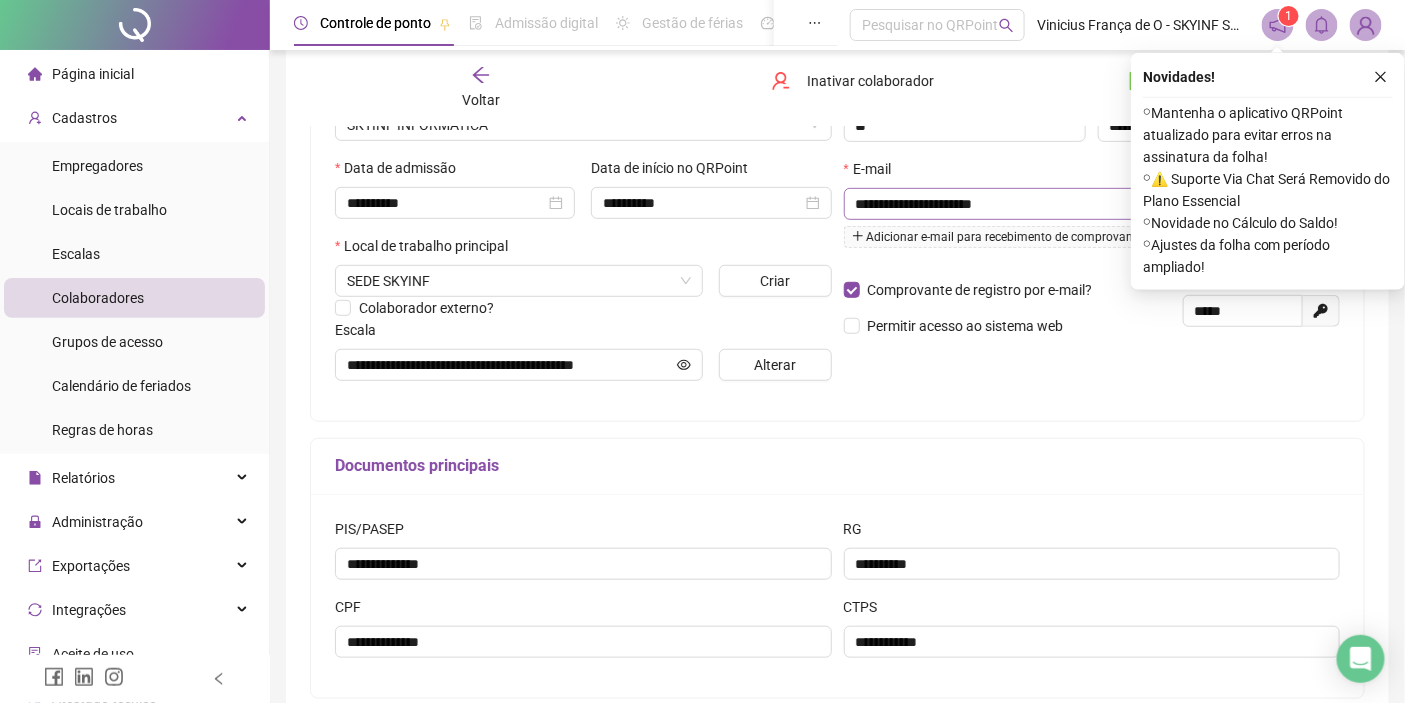 click on "**********" at bounding box center [1092, 204] 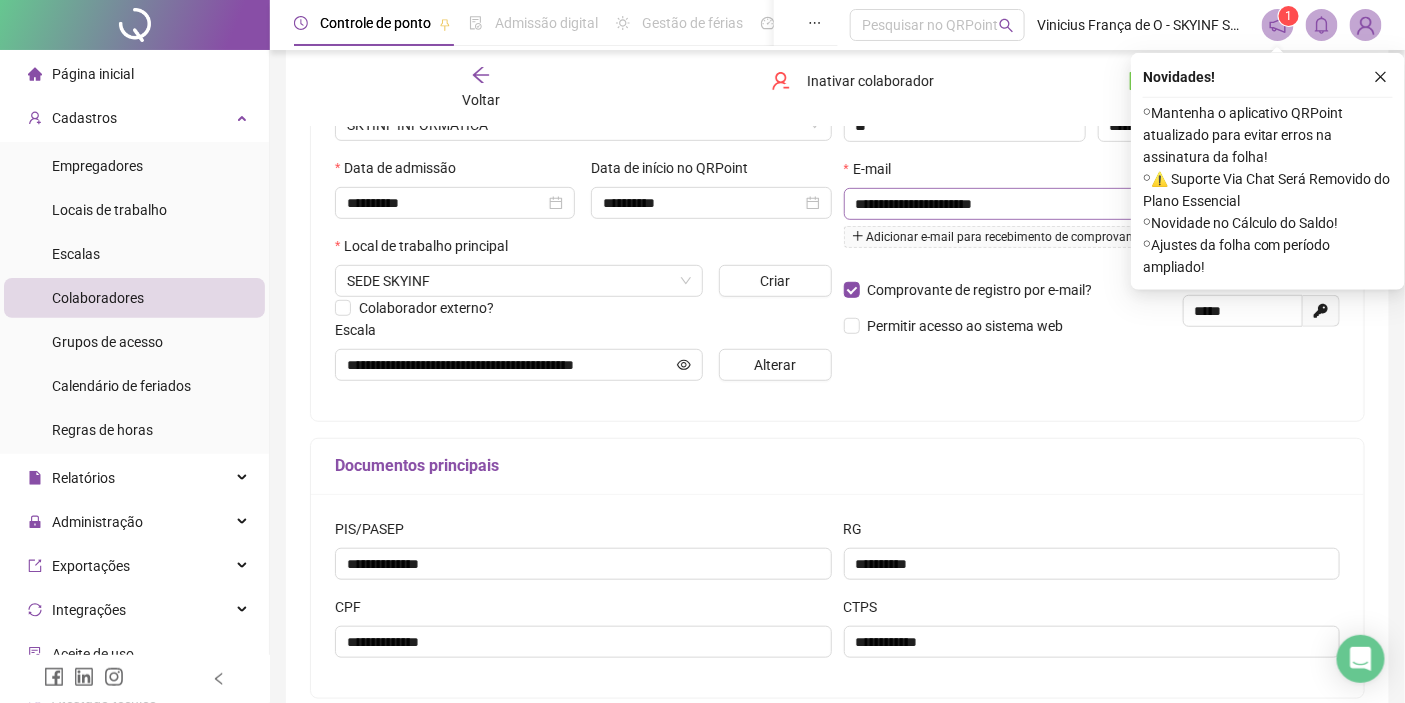 click on "**********" at bounding box center (1092, 204) 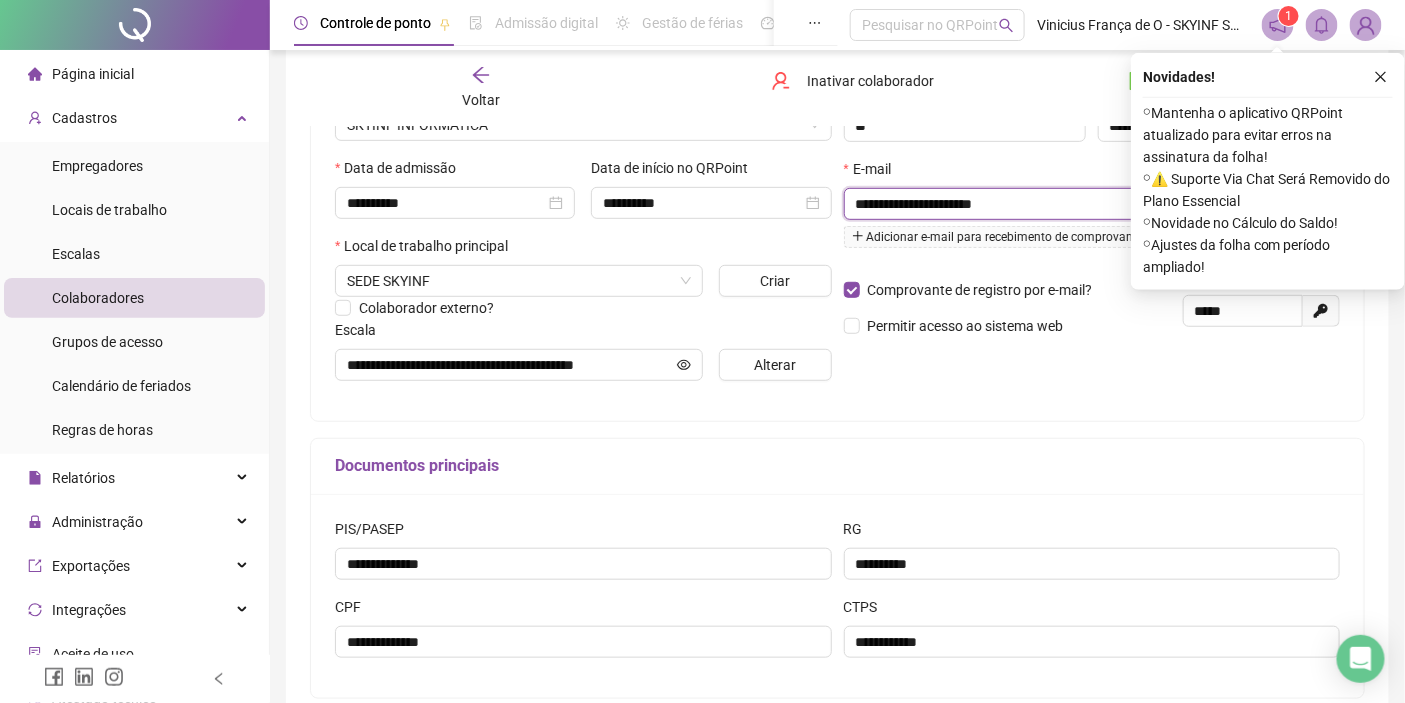 click on "**********" at bounding box center (1090, 204) 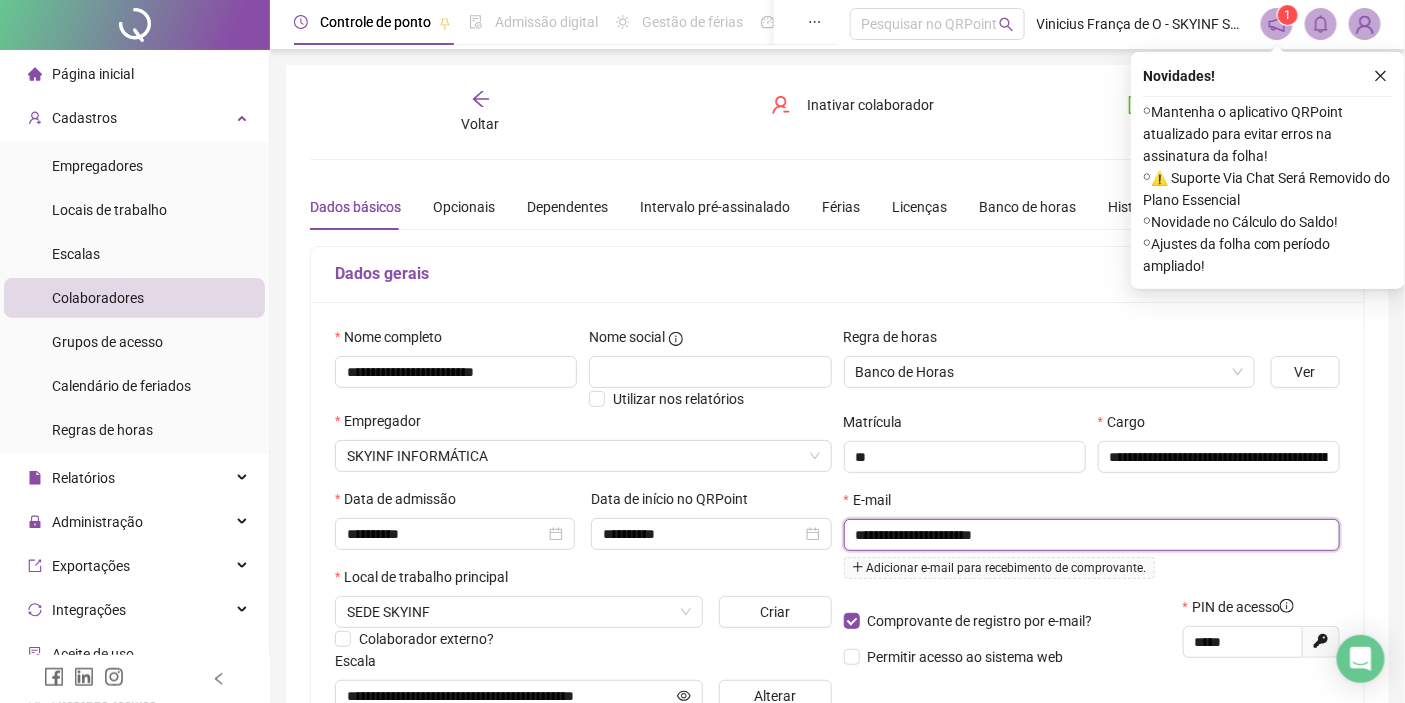 scroll, scrollTop: 0, scrollLeft: 0, axis: both 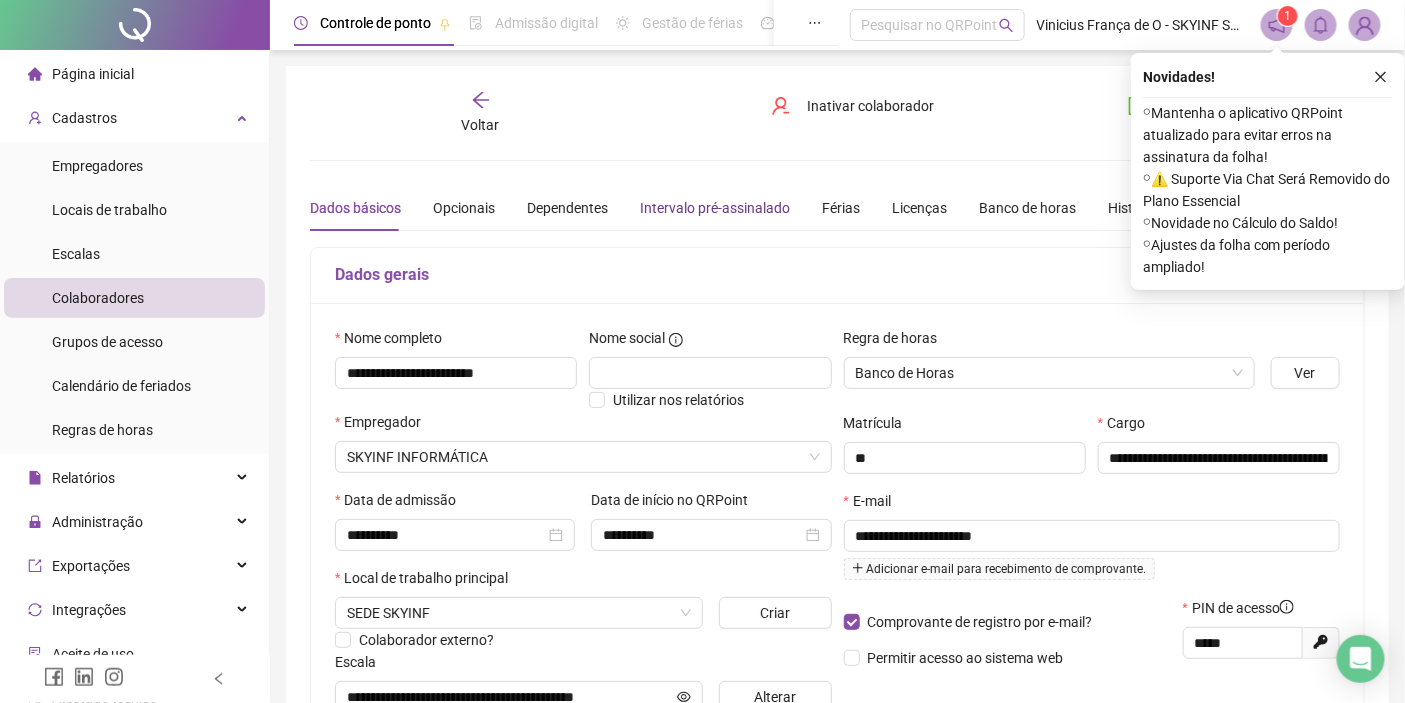 click on "Intervalo pré-assinalado" at bounding box center [715, 208] 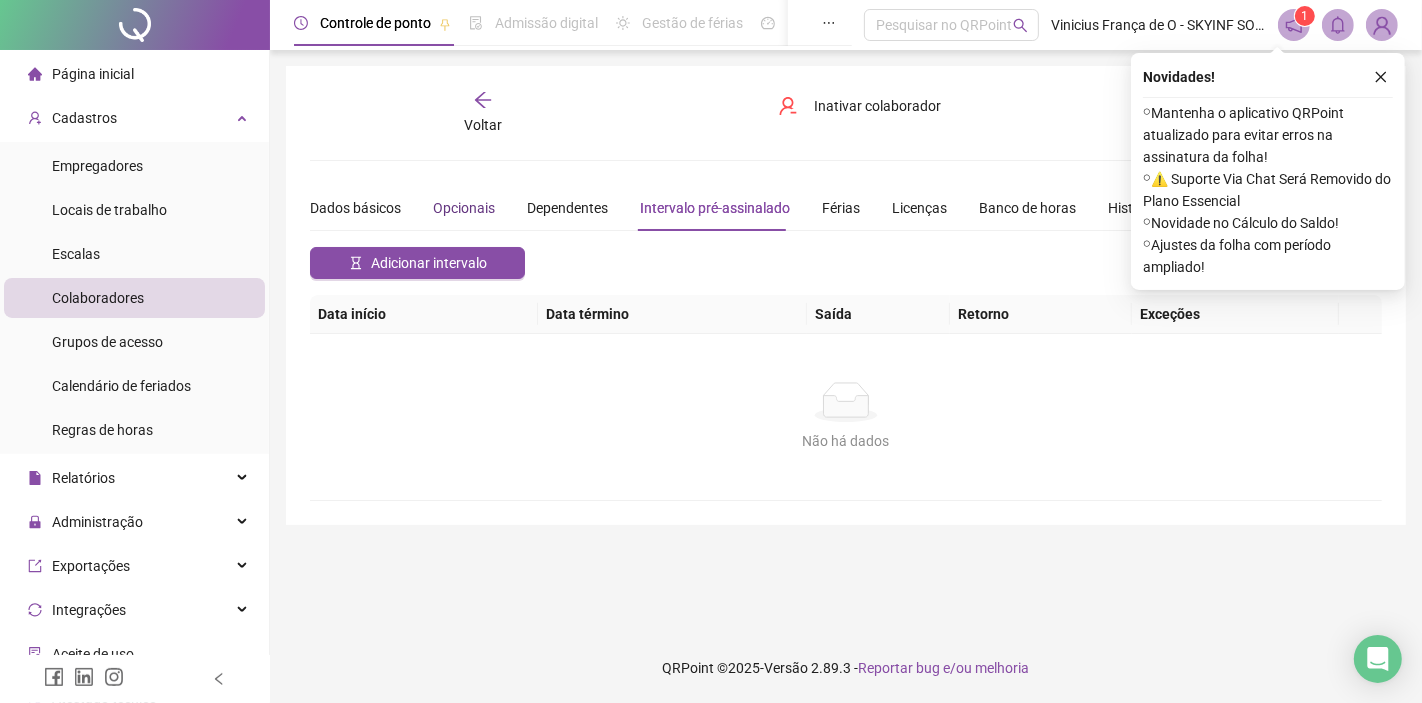 click on "Opcionais" at bounding box center (464, 208) 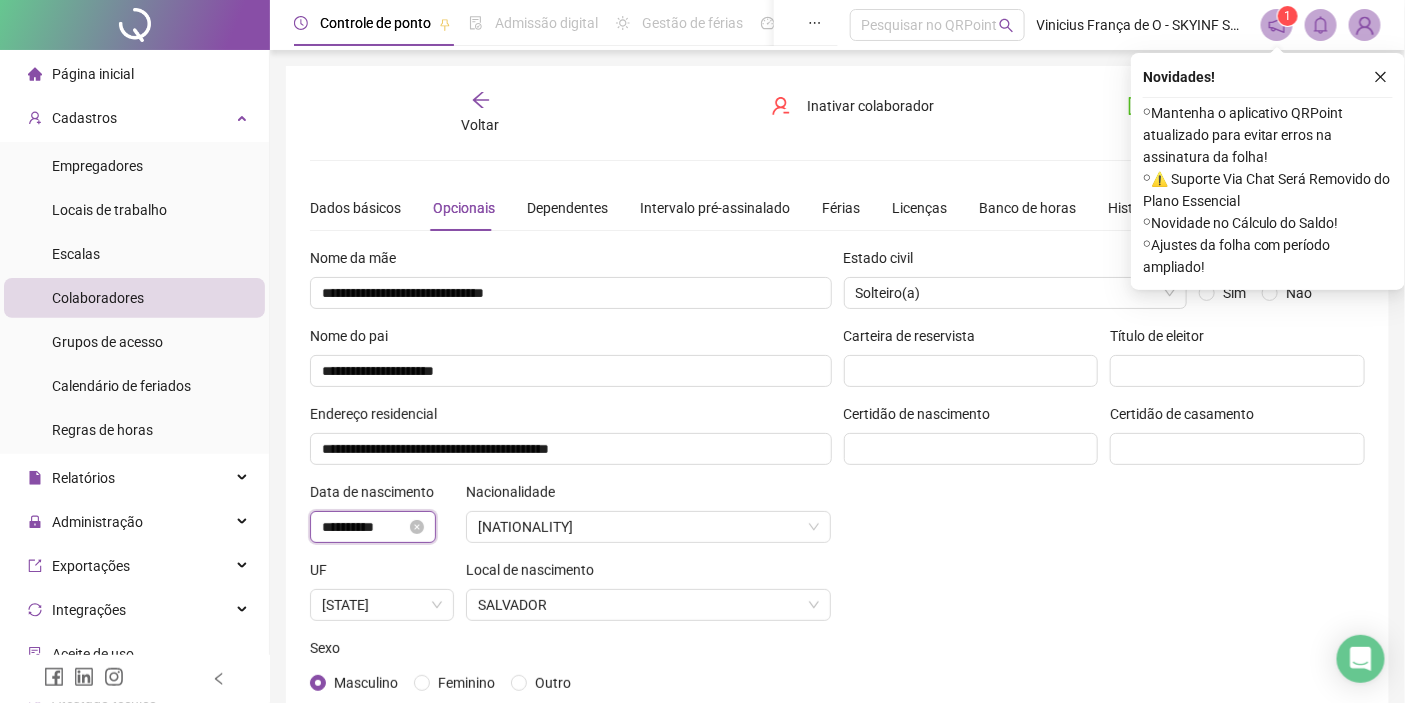 click on "**********" at bounding box center (364, 527) 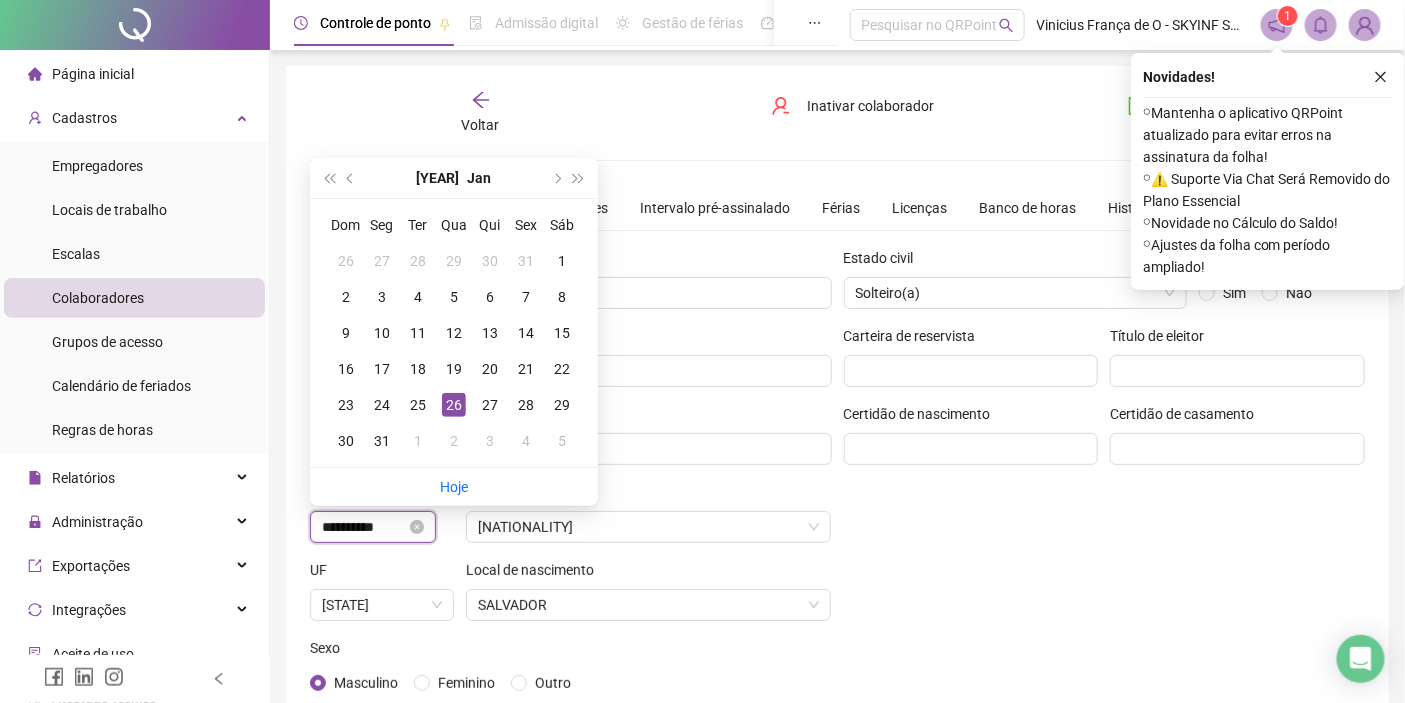 click on "**********" at bounding box center [364, 527] 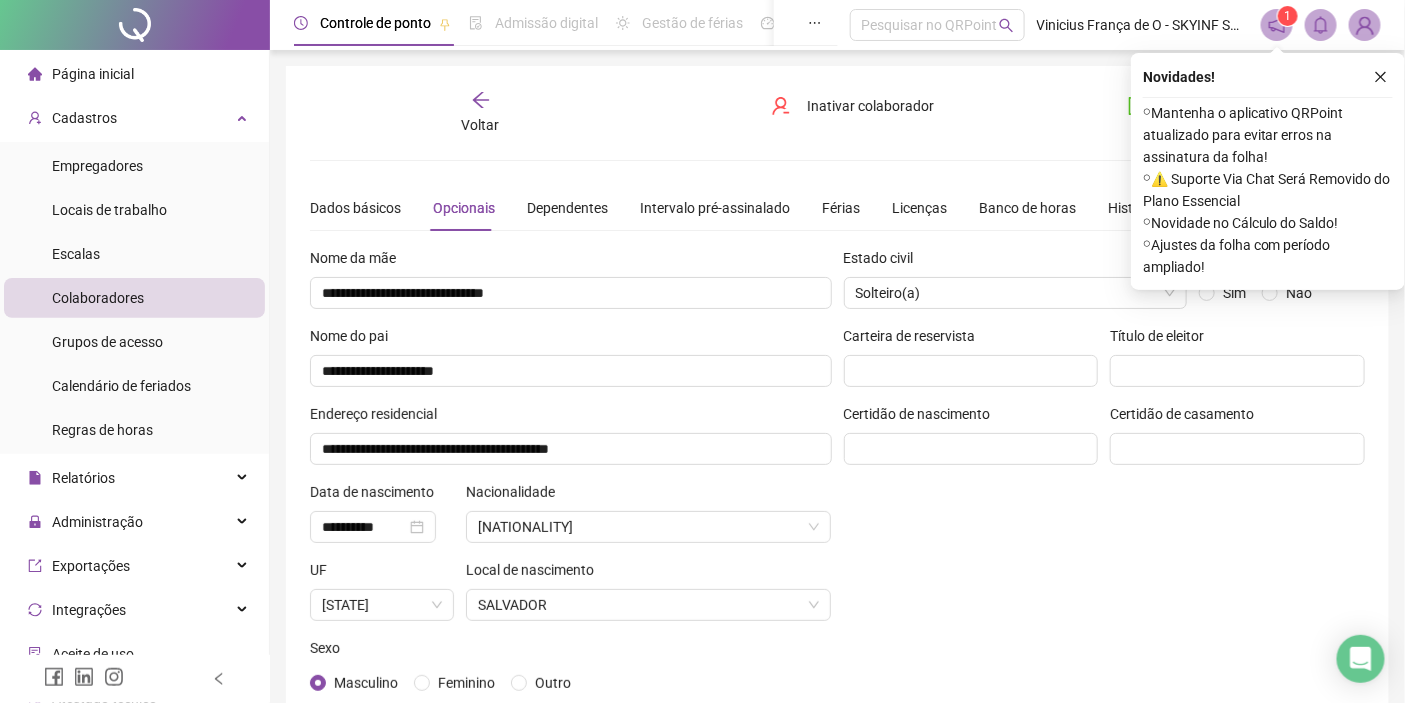 click on "Voltar" at bounding box center [480, 113] 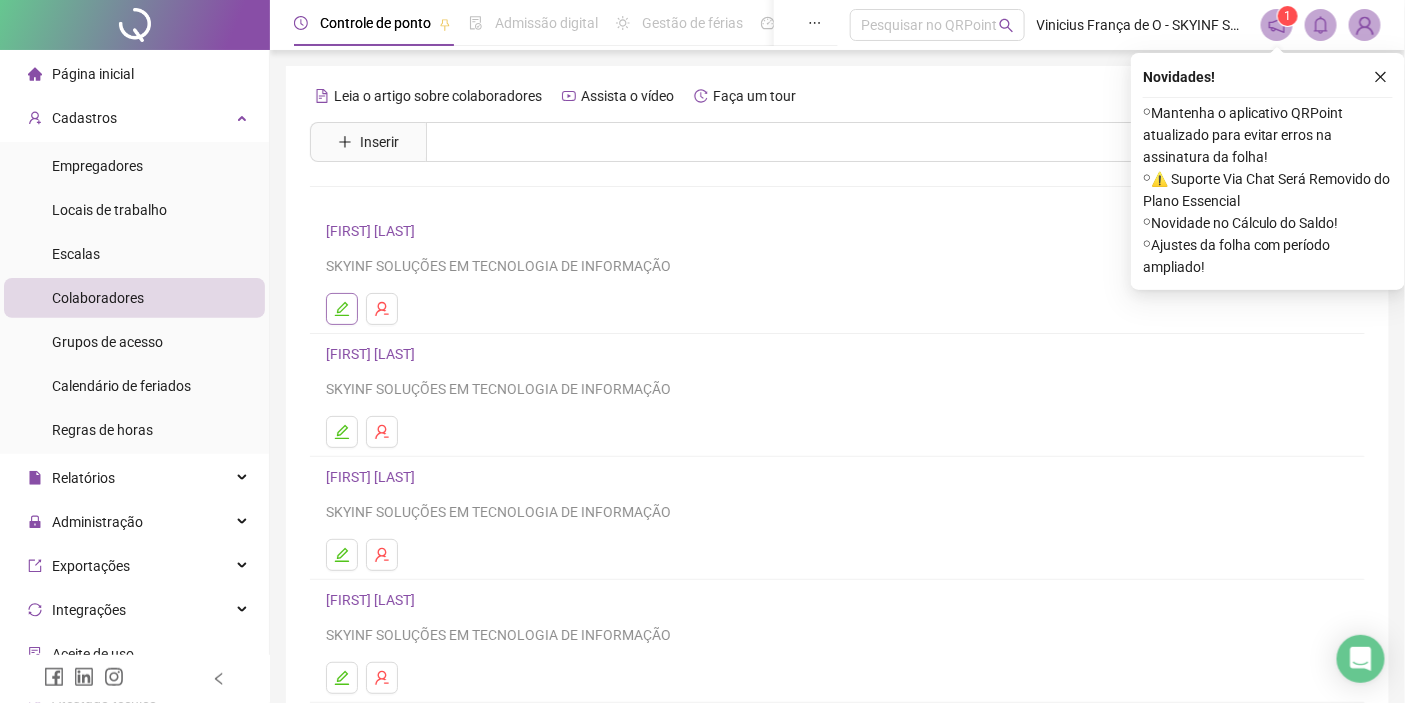click at bounding box center (342, 309) 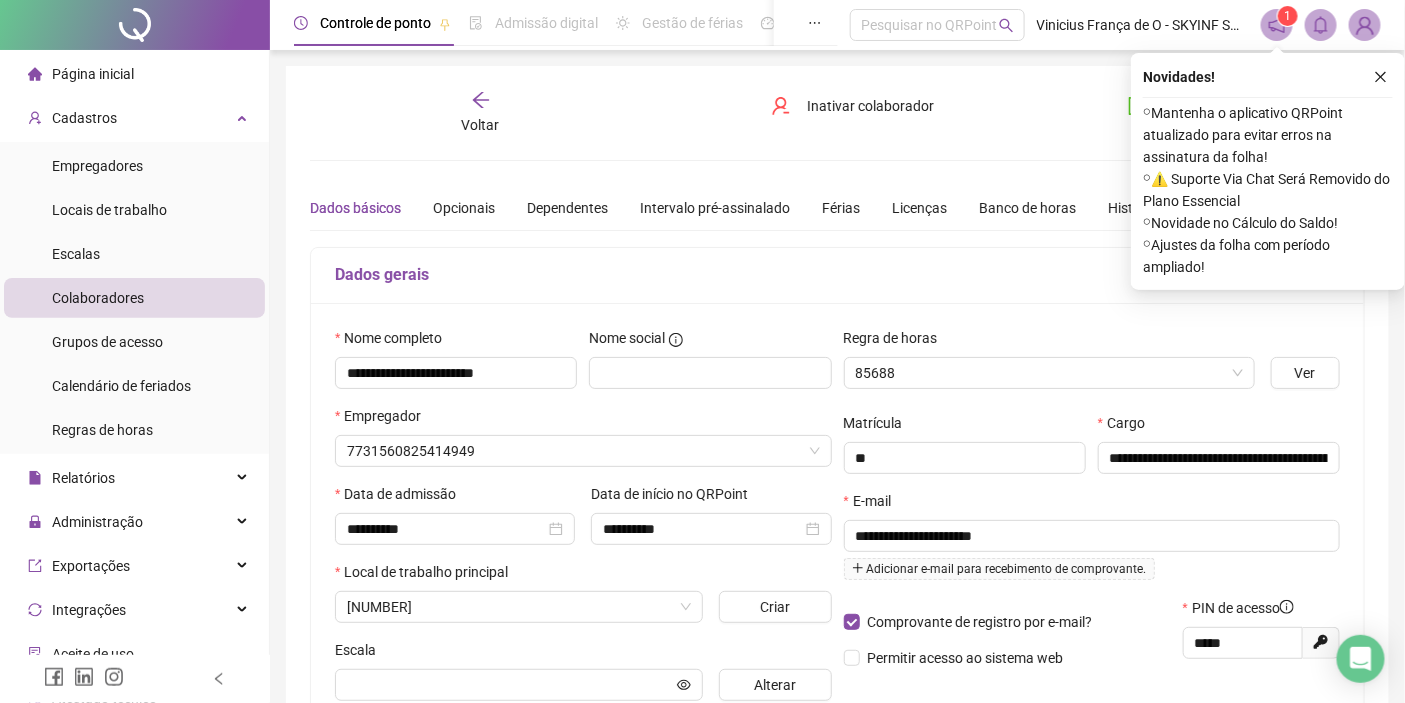 type on "**********" 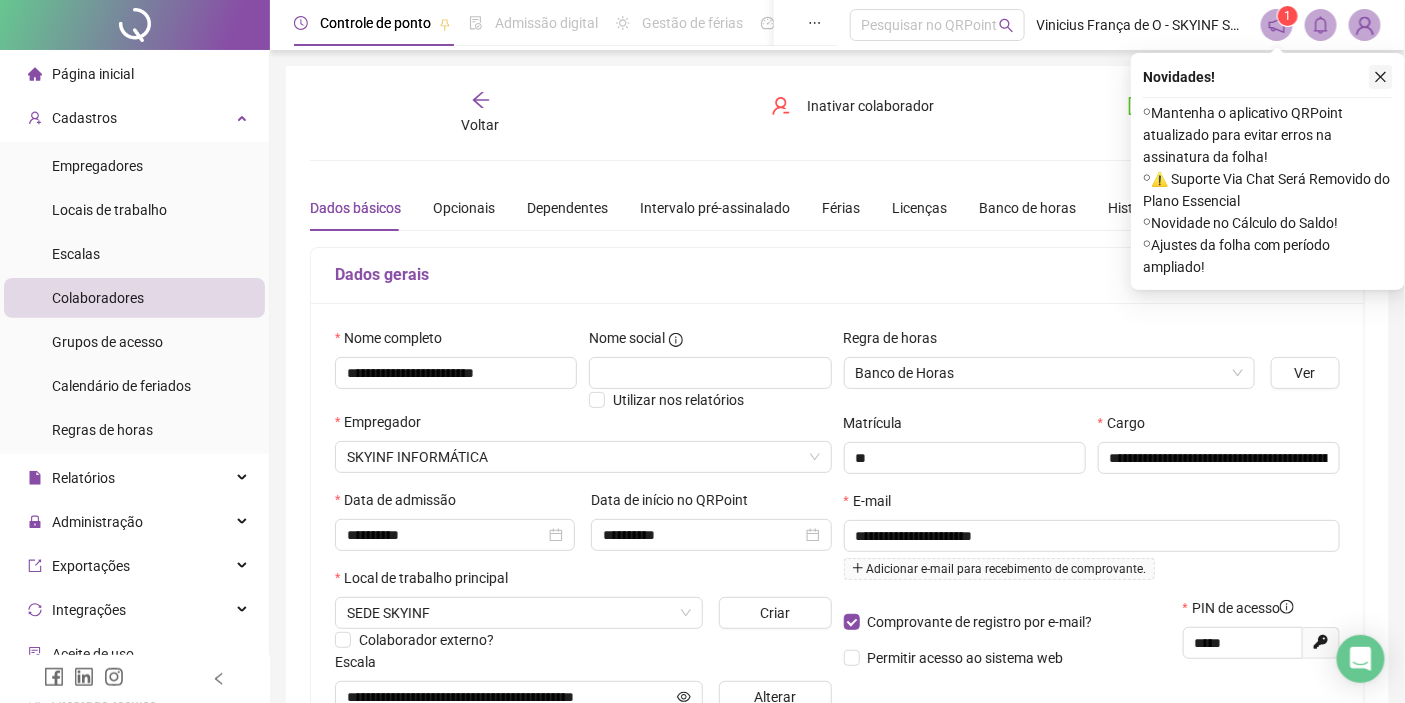 click at bounding box center [1381, 77] 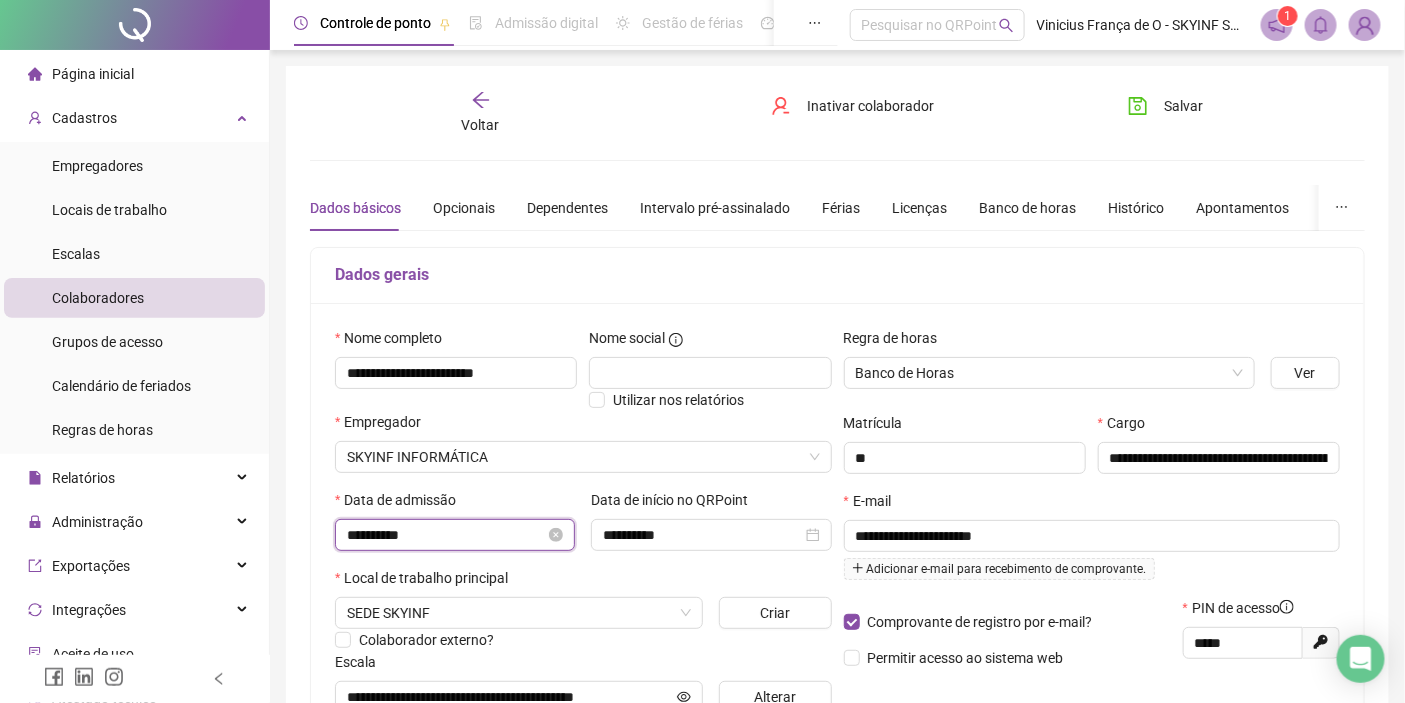 click on "**********" at bounding box center (446, 535) 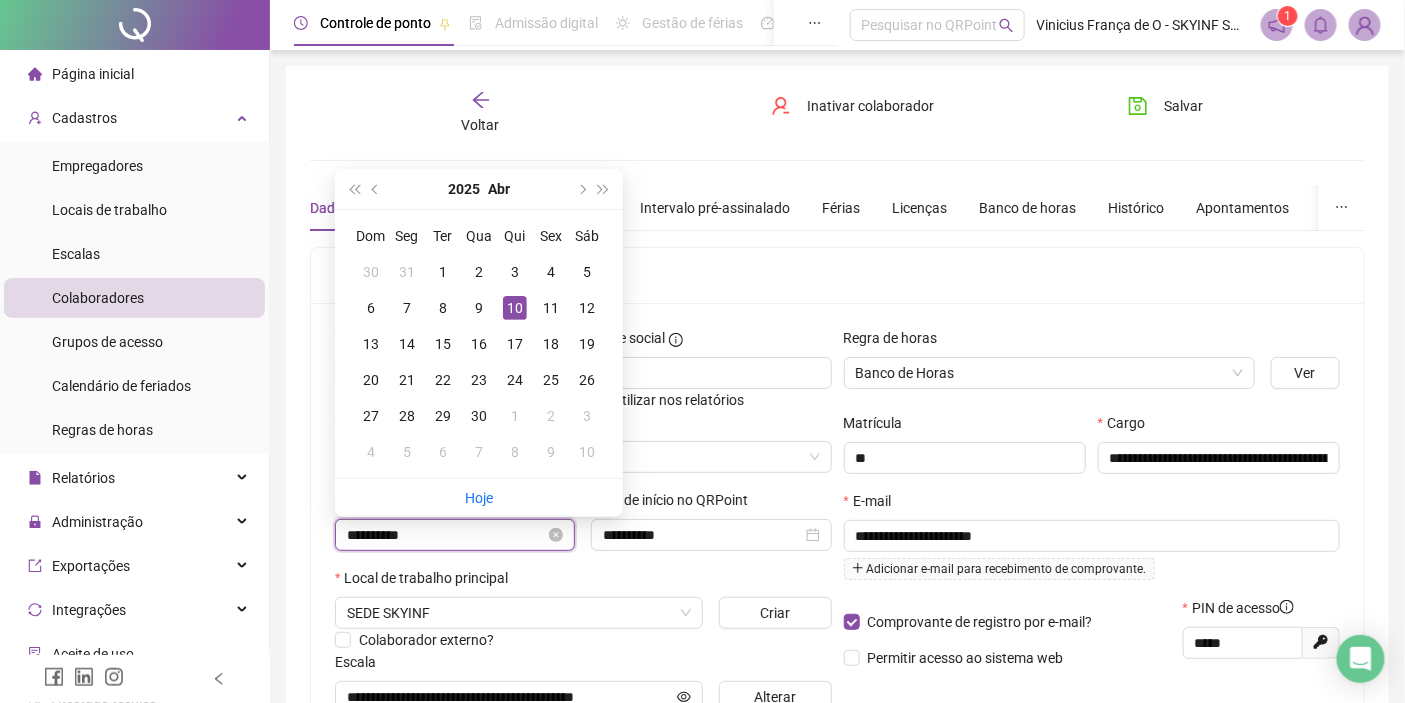 click on "**********" at bounding box center [446, 535] 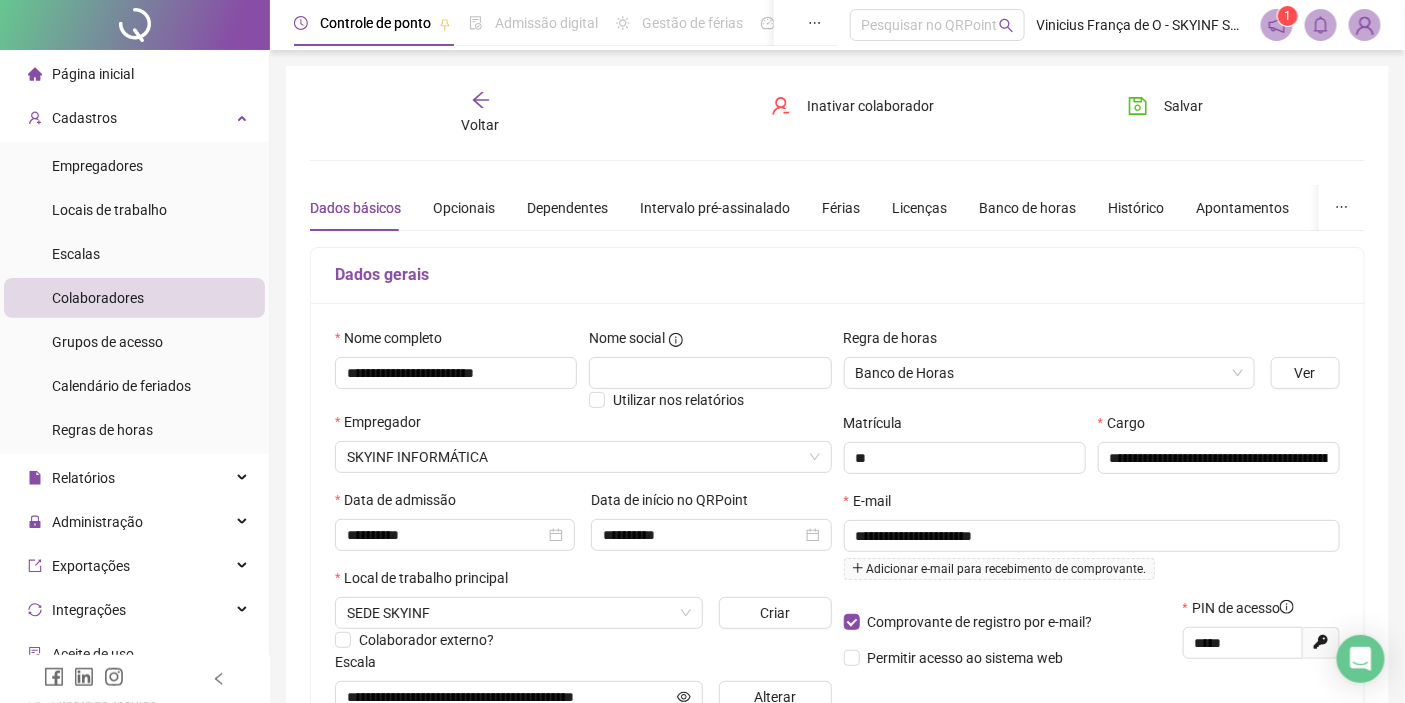 click 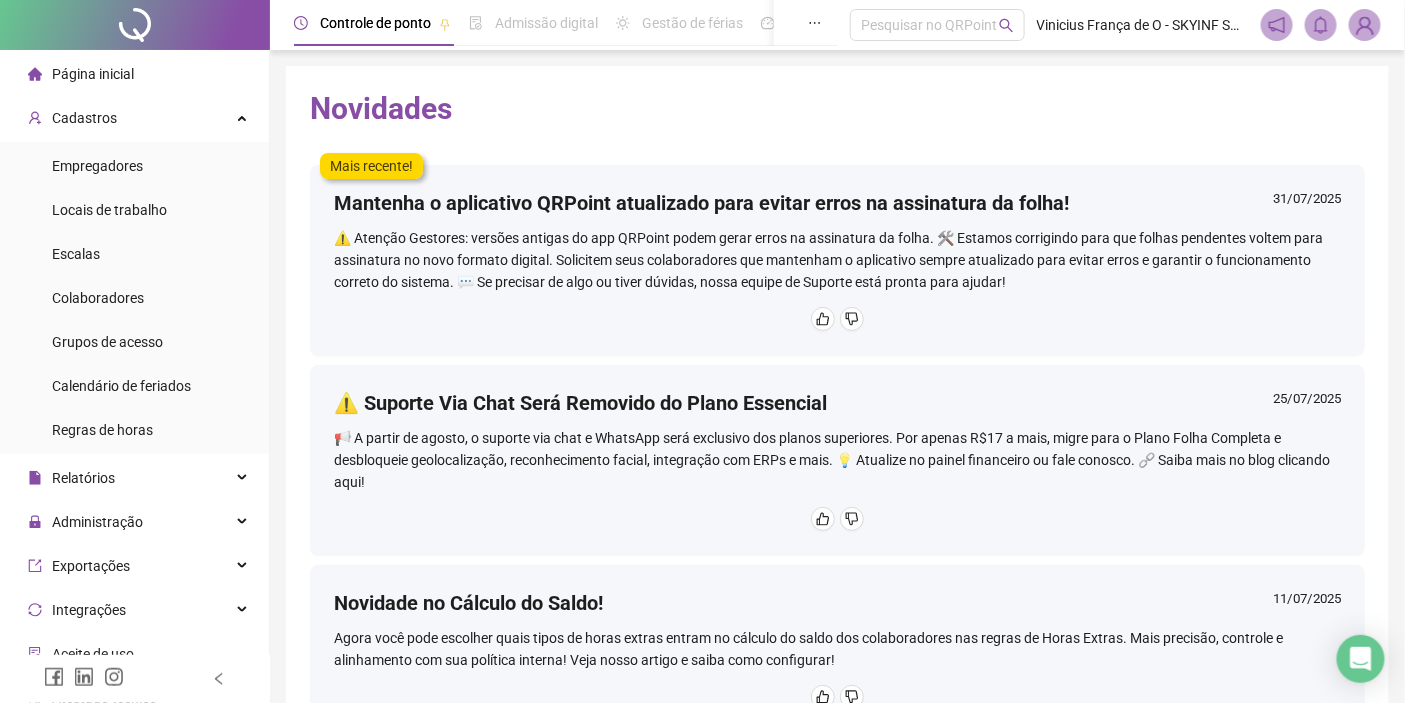 click on "Controle de ponto Admissão digital Gestão de férias Painel do DP Folha de pagamento  Pesquisar no QRPoint [FIRST] [LAST] - SKYINF SOLUÇÕES EM TEC. DA INFORMAÇÃO" at bounding box center [837, 25] 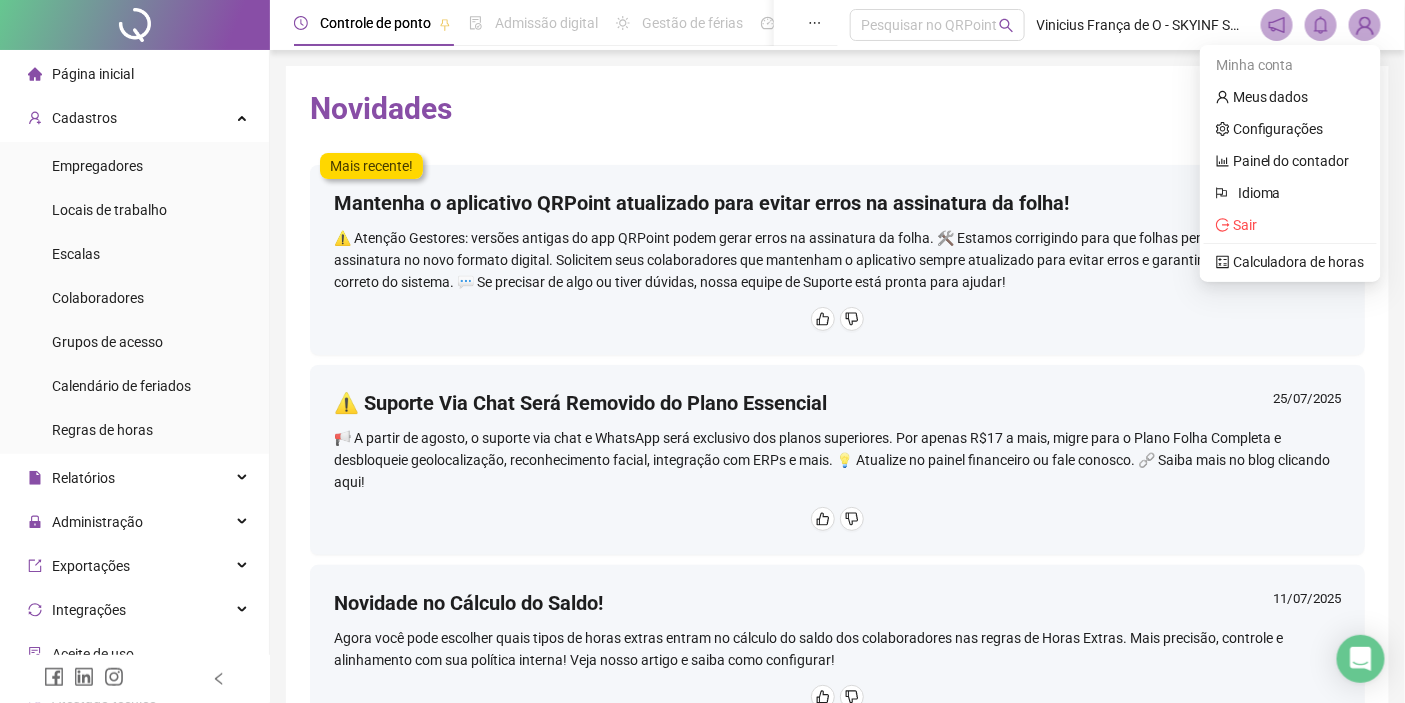 click on "Mantenha o aplicativo QRPoint atualizado para evitar erros na assinatura da folha!" at bounding box center (701, 203) 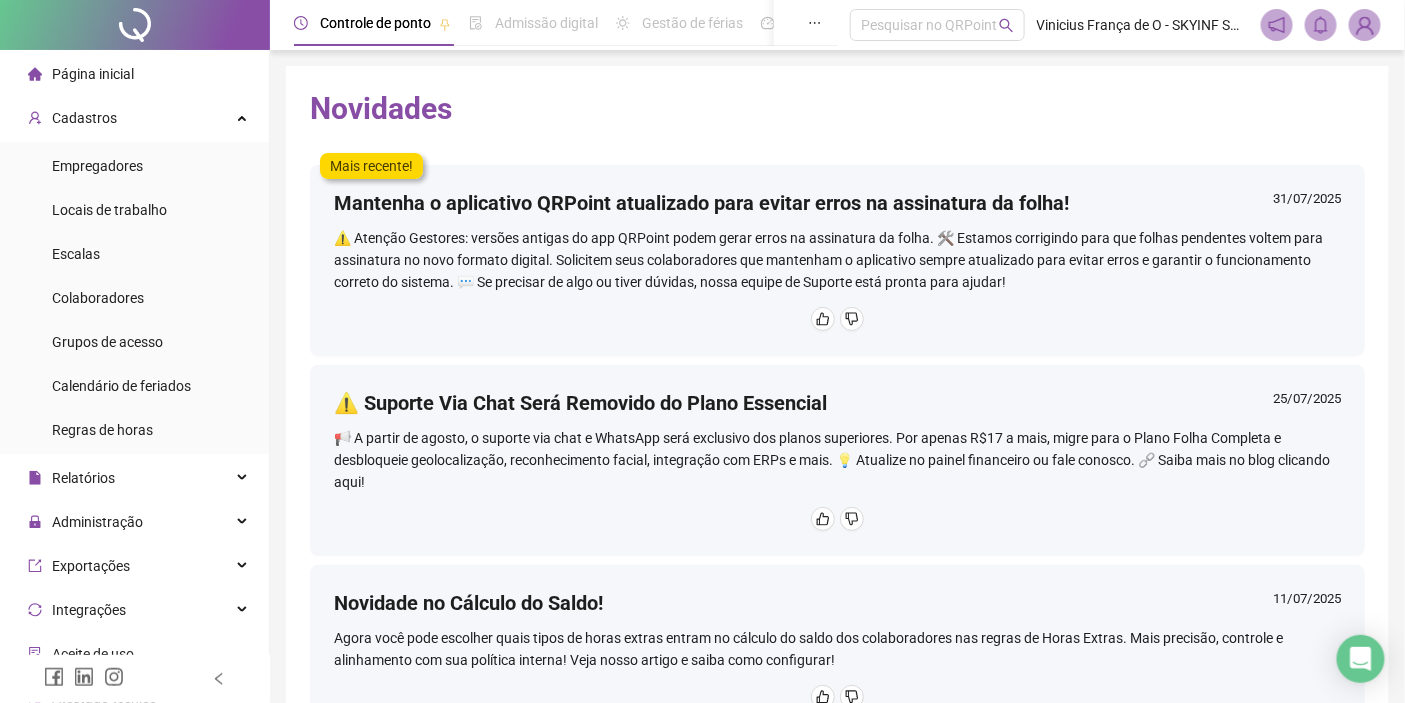 click on "Colaboradores" at bounding box center [98, 298] 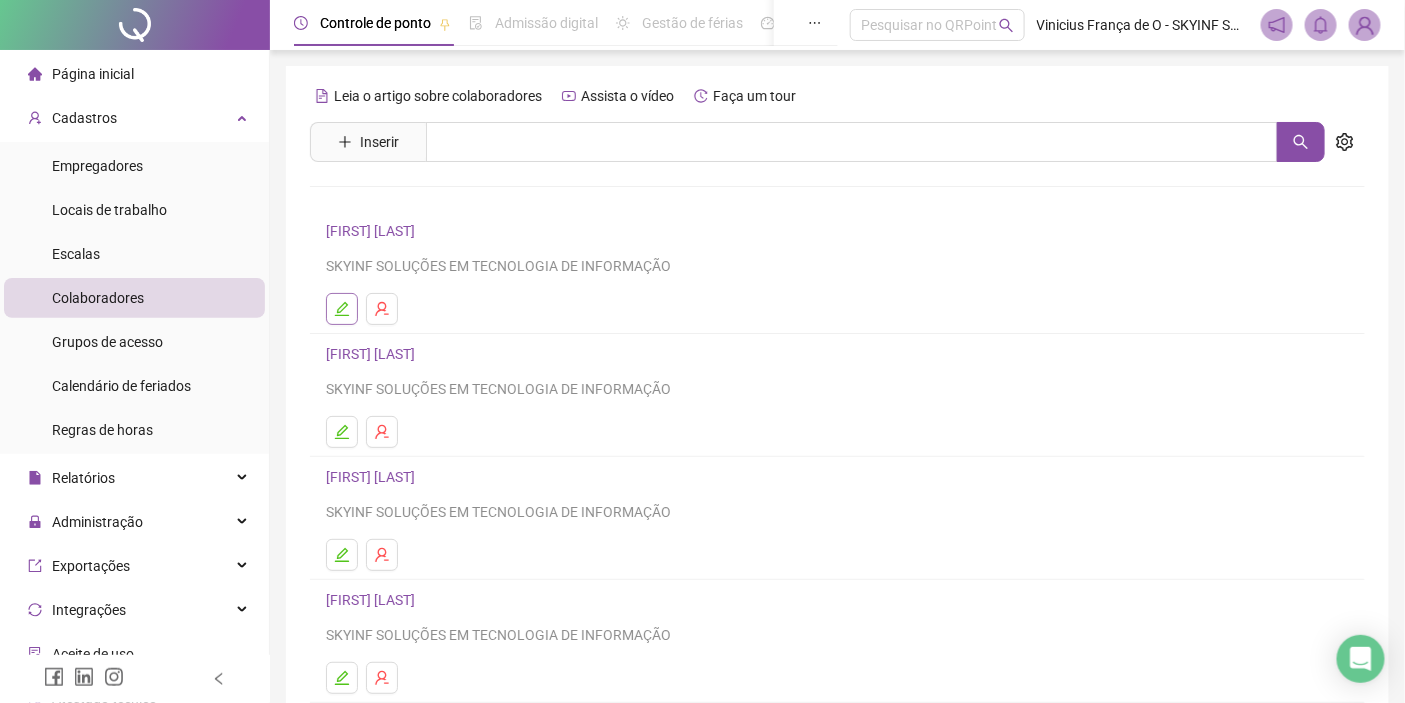 click 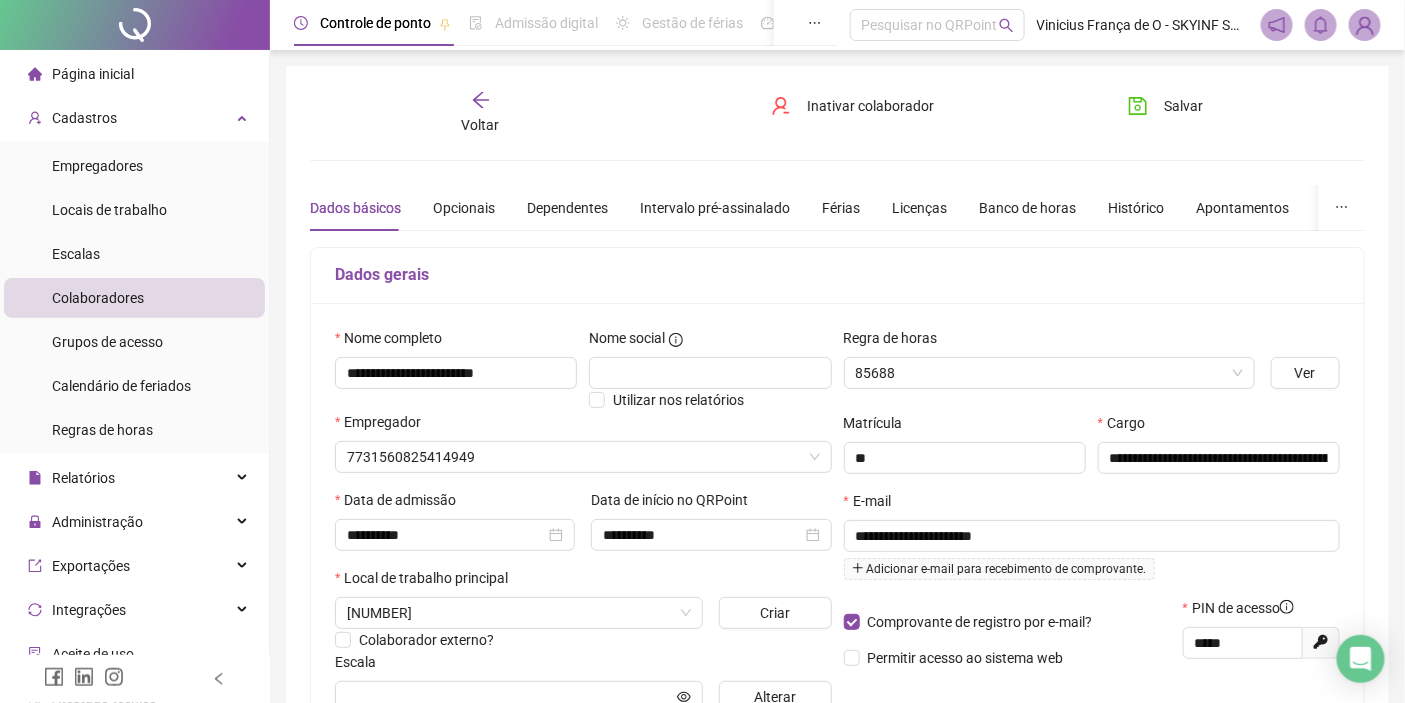 type on "**********" 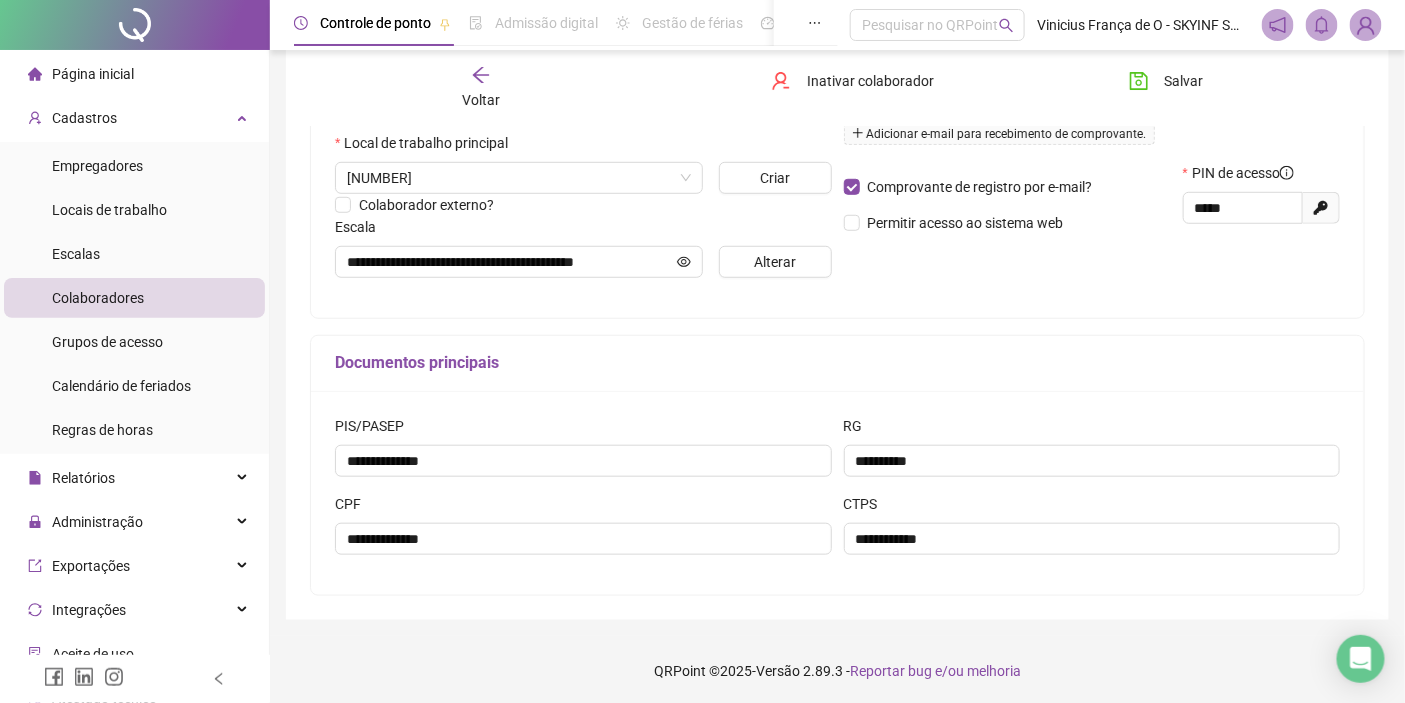 scroll, scrollTop: 442, scrollLeft: 0, axis: vertical 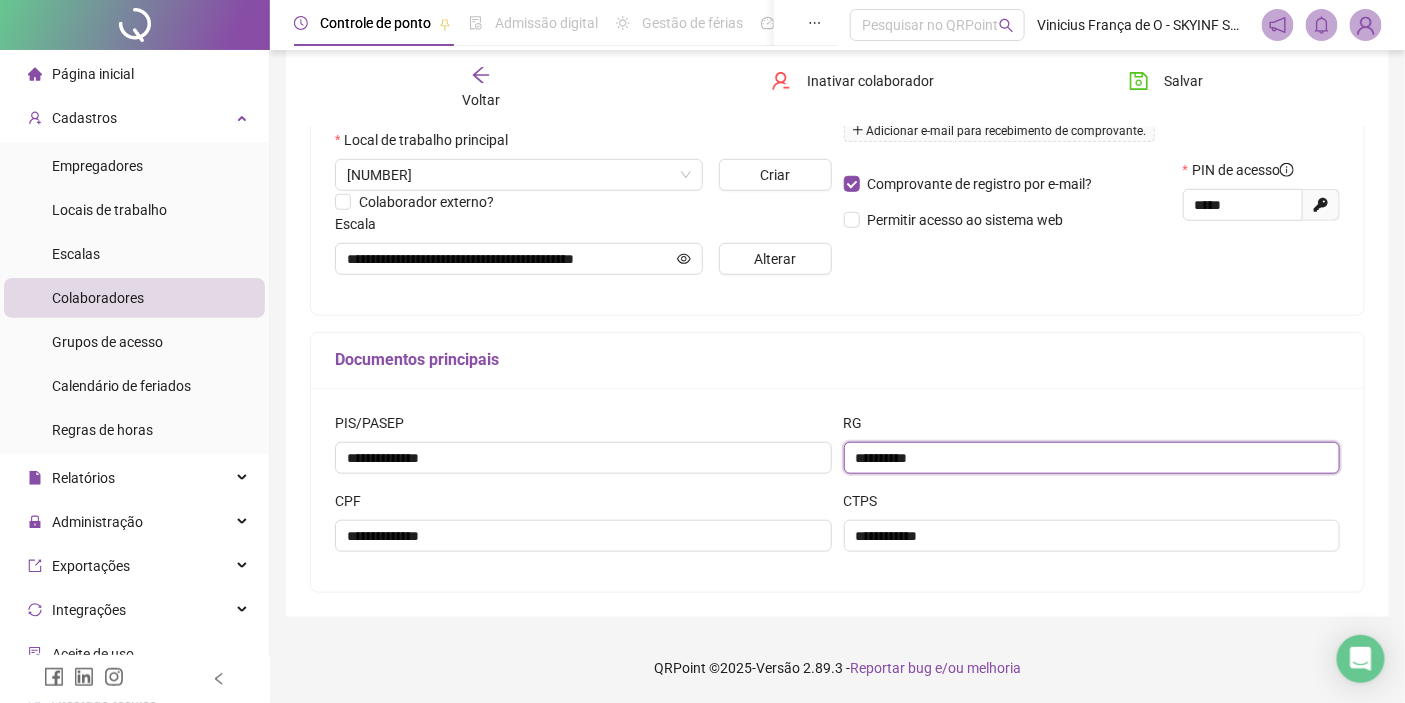 click on "**********" at bounding box center (1092, 458) 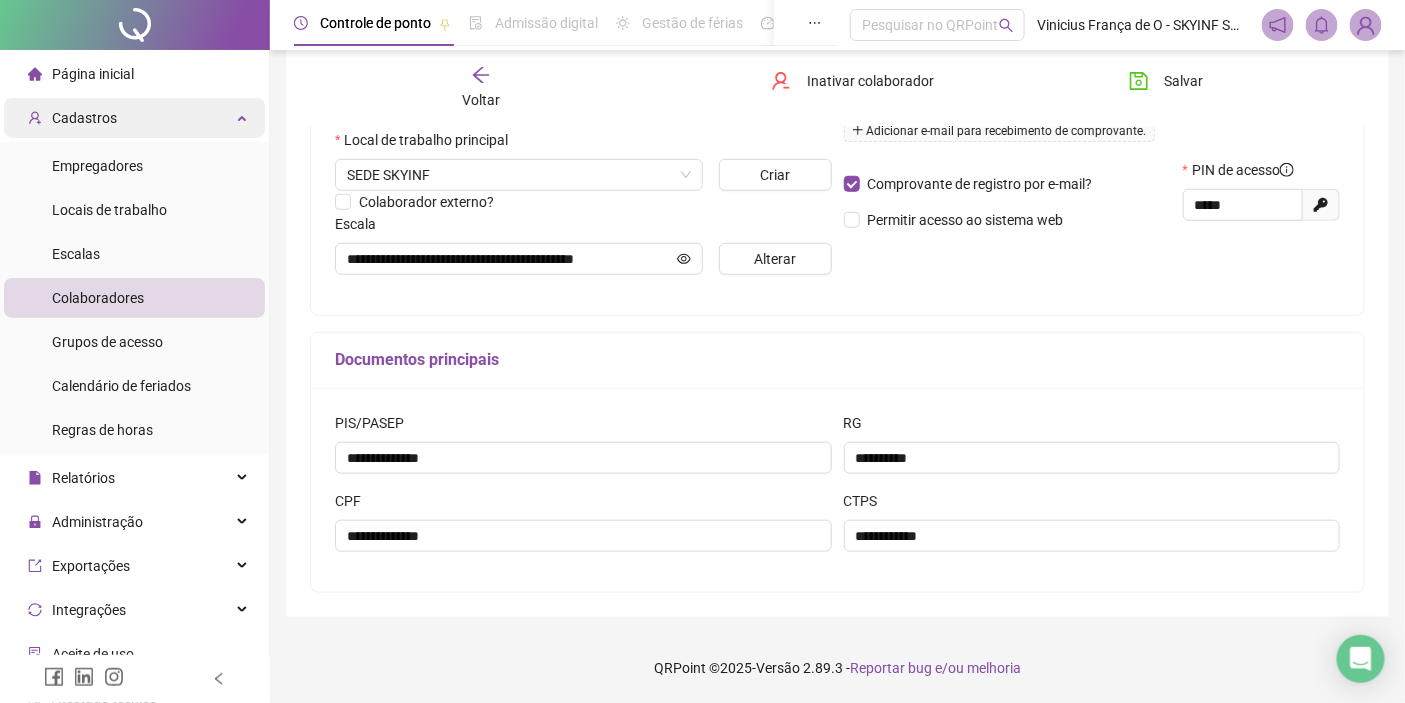 click on "Cadastros" at bounding box center [134, 118] 